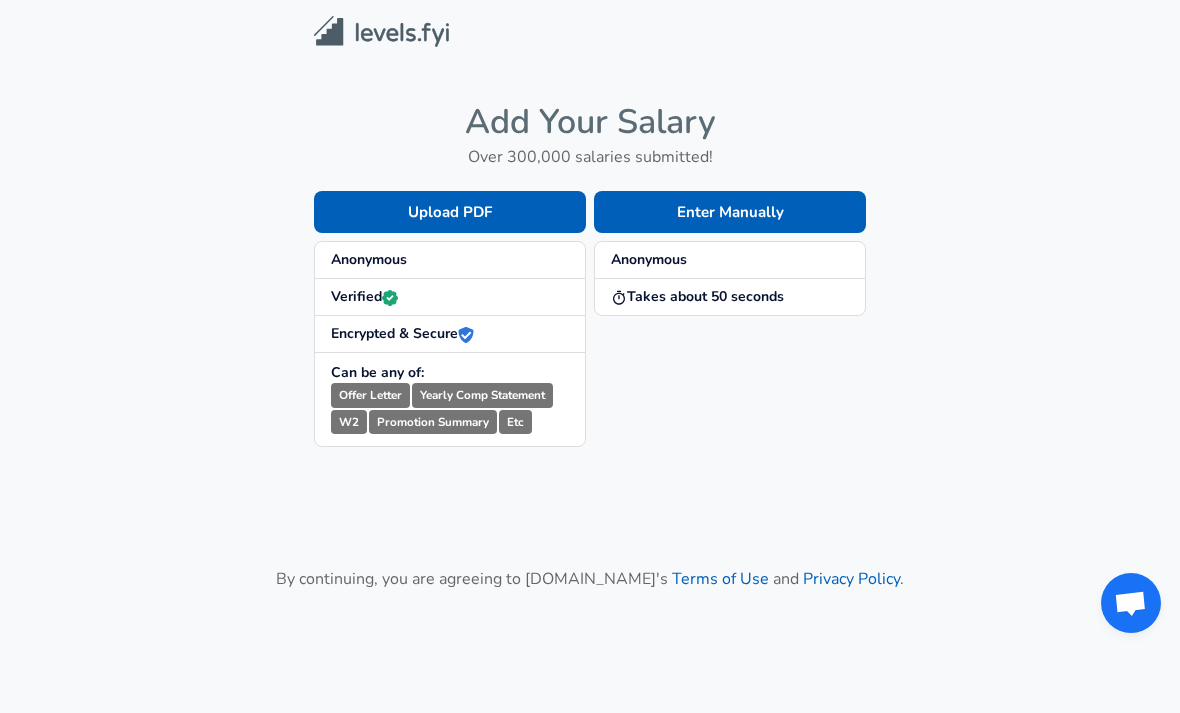 scroll, scrollTop: 0, scrollLeft: 0, axis: both 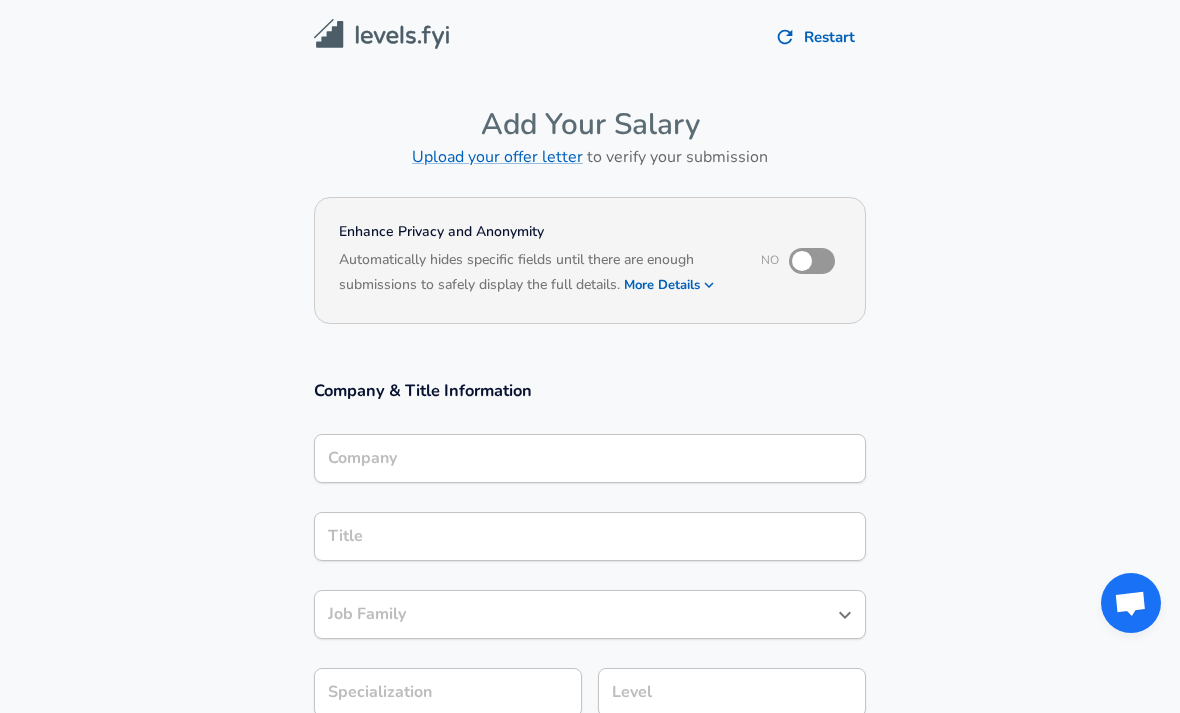 click on "Company" at bounding box center [590, 458] 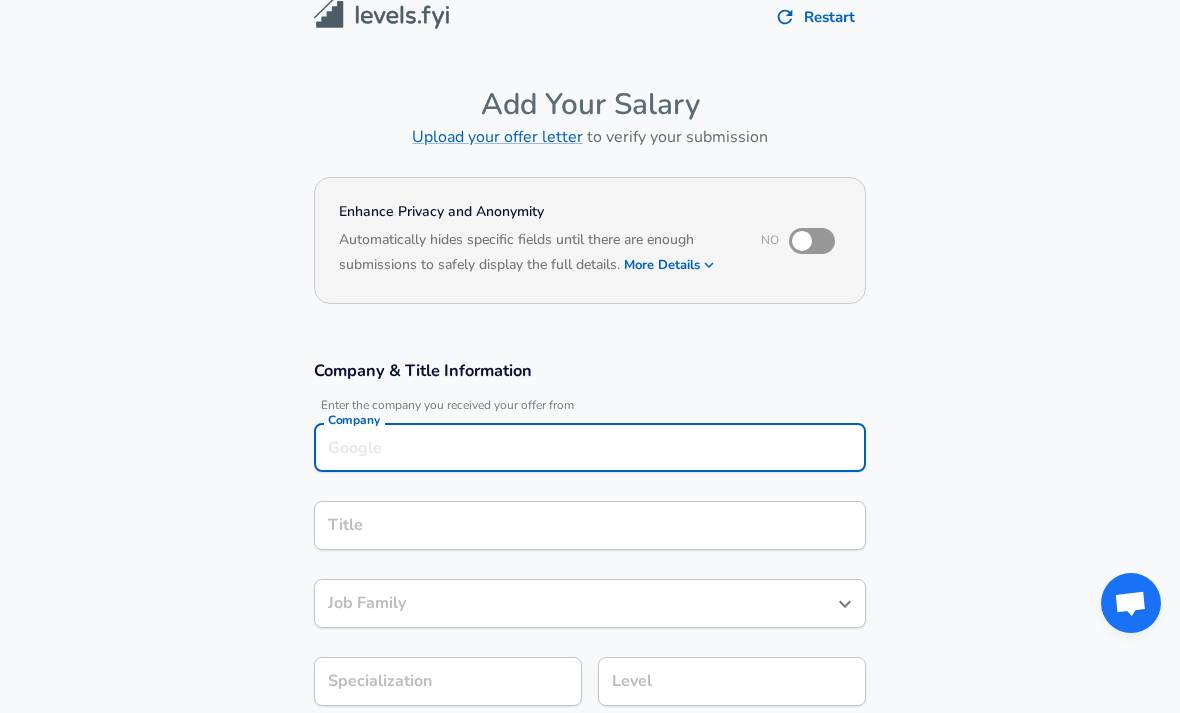 scroll, scrollTop: 0, scrollLeft: 0, axis: both 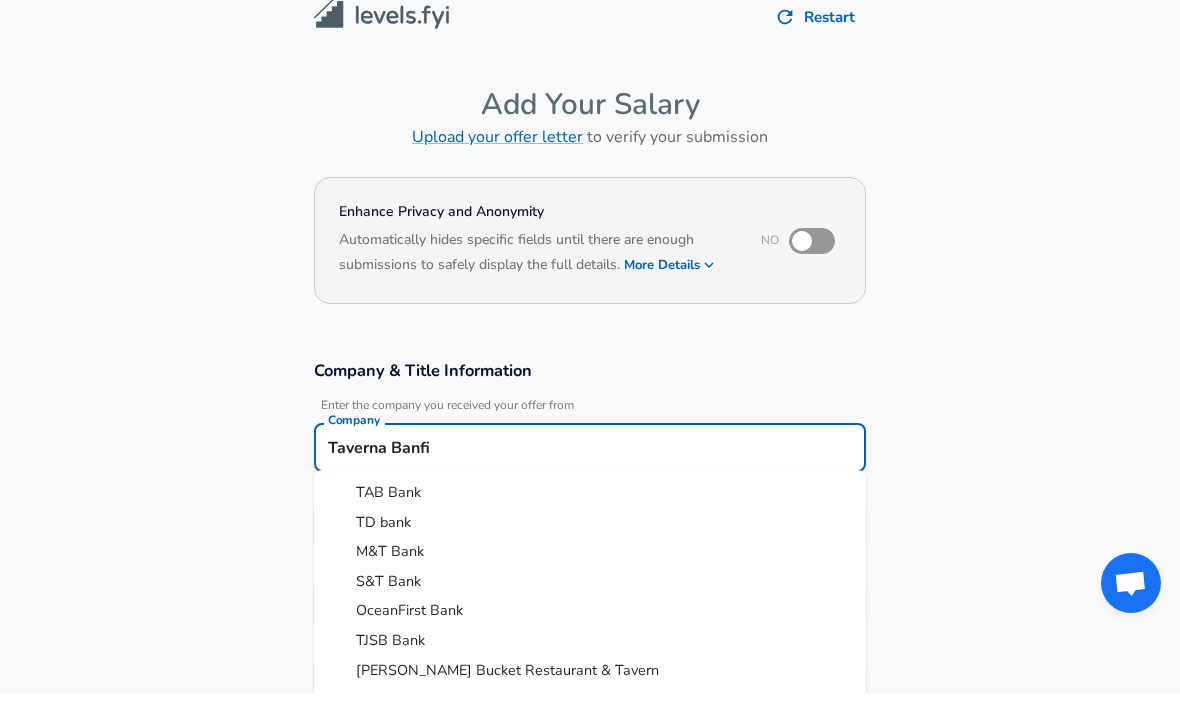type on "Taverna Banfi" 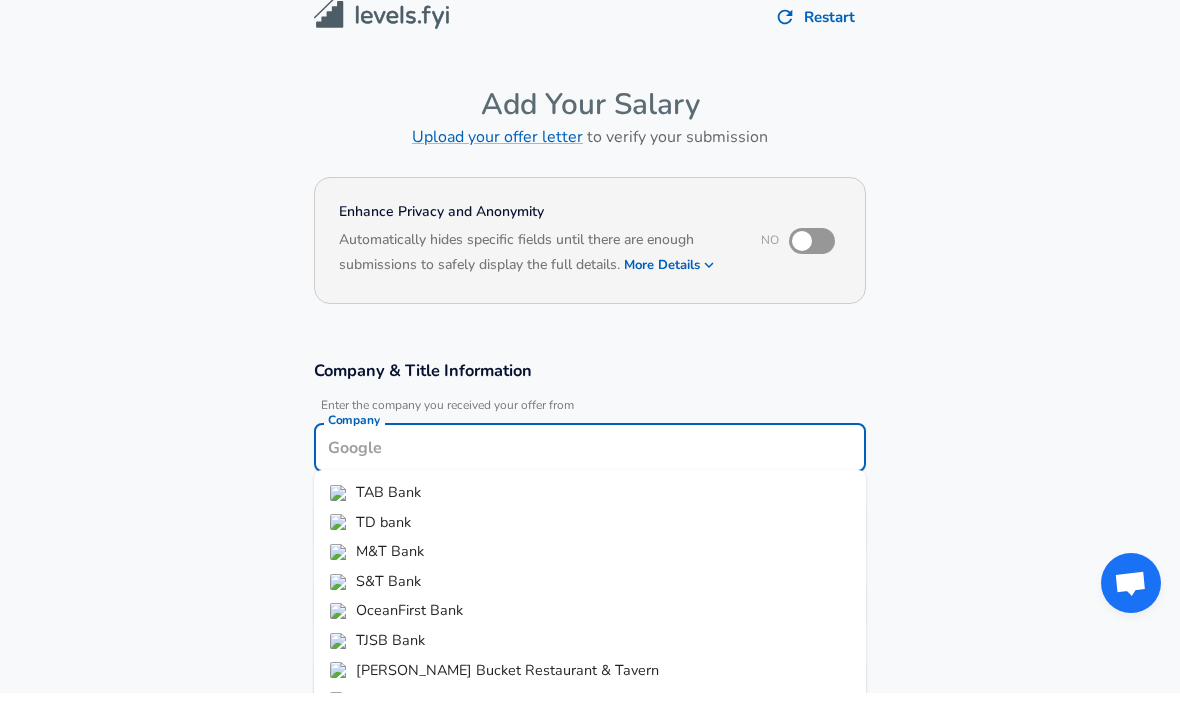 click on "Submit Salary" at bounding box center (594, 1069) 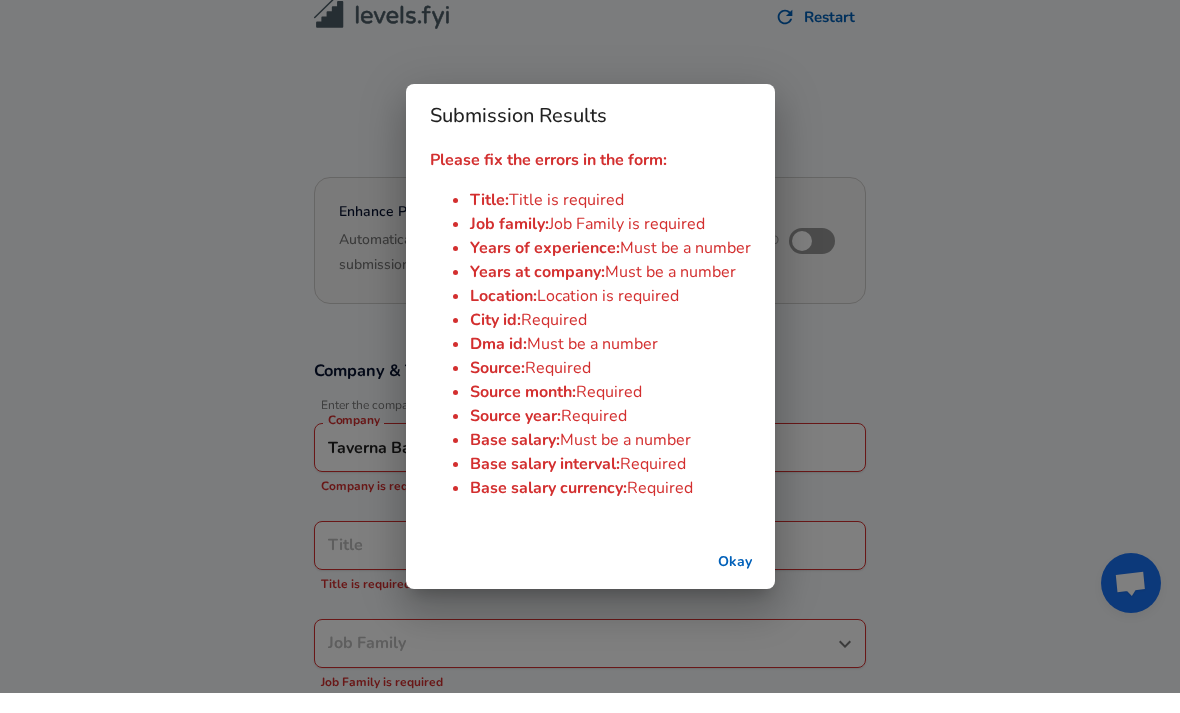 scroll, scrollTop: 20, scrollLeft: 0, axis: vertical 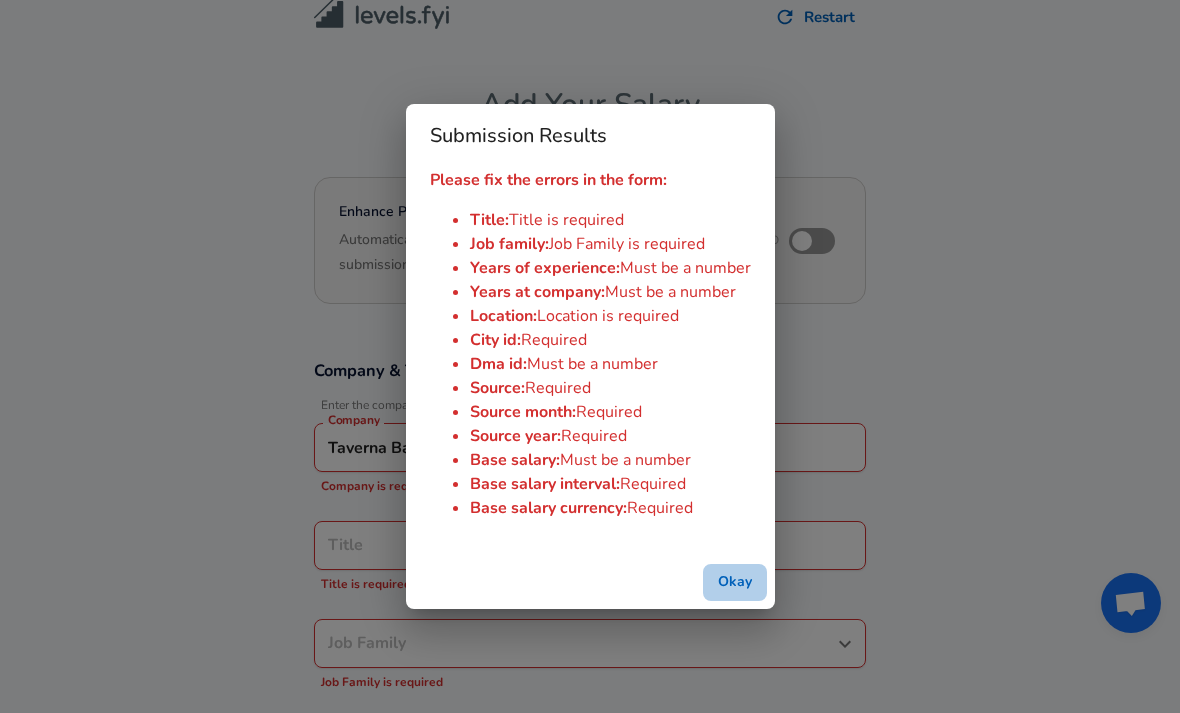 click on "Okay" at bounding box center [735, 582] 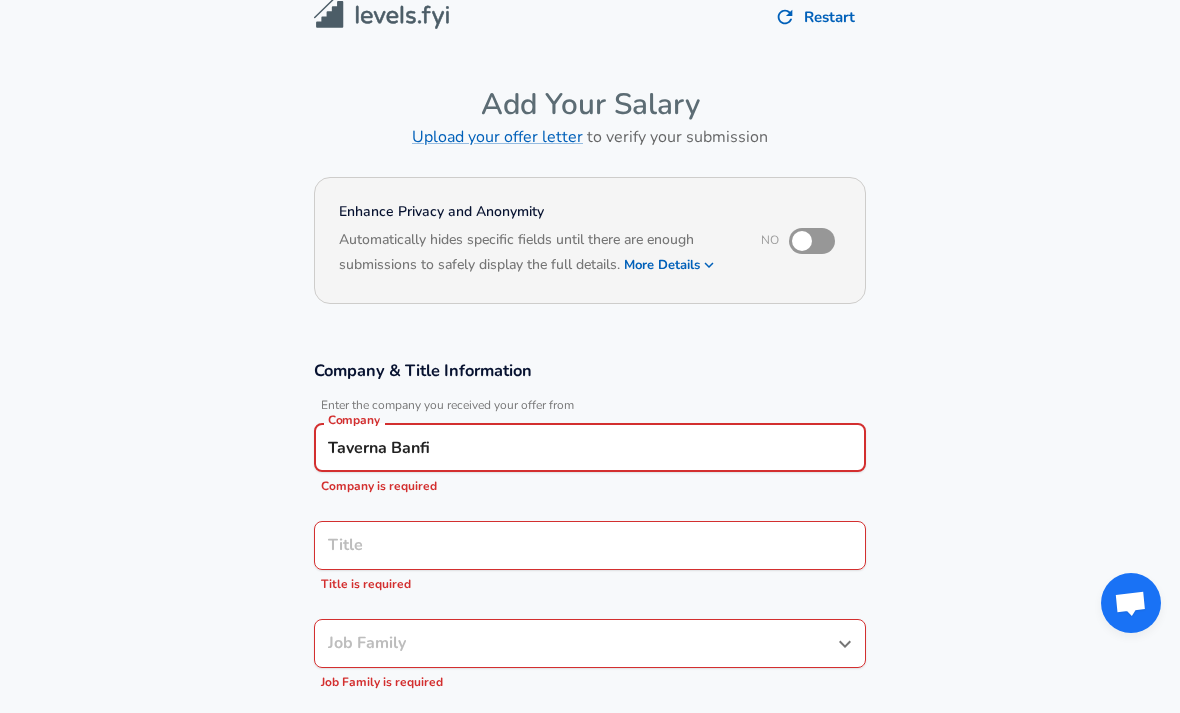 click on "Title" at bounding box center [590, 545] 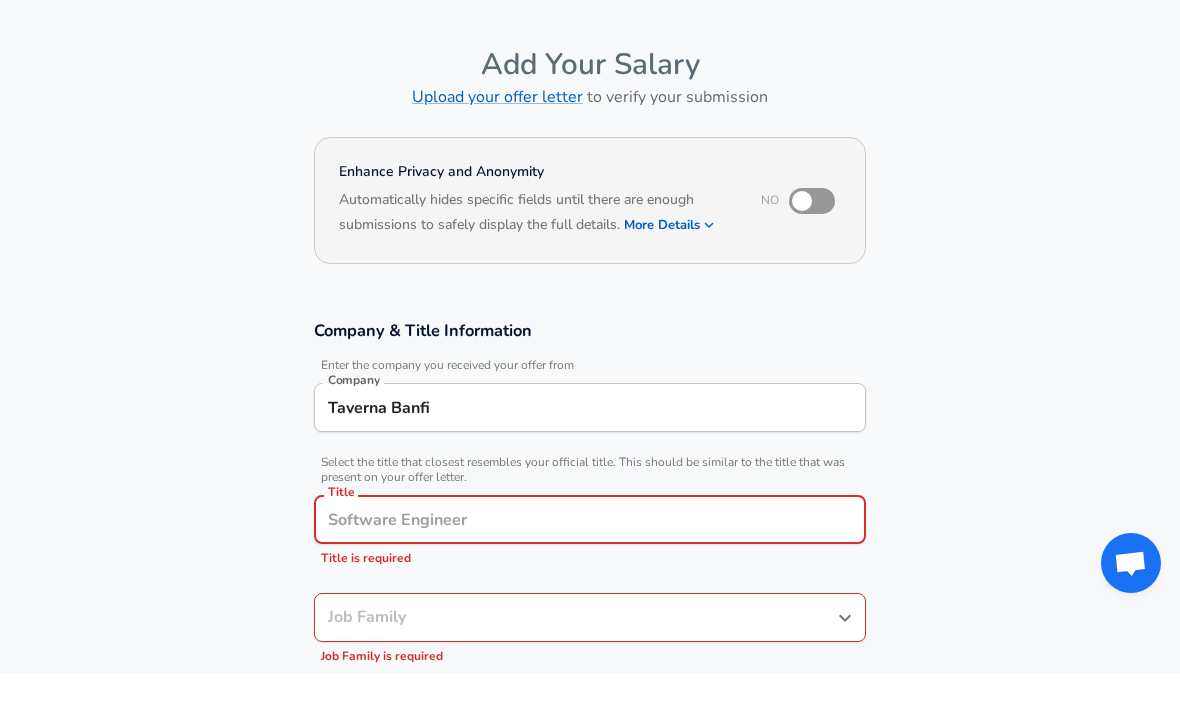 click on "Taverna Banfi" at bounding box center (590, 447) 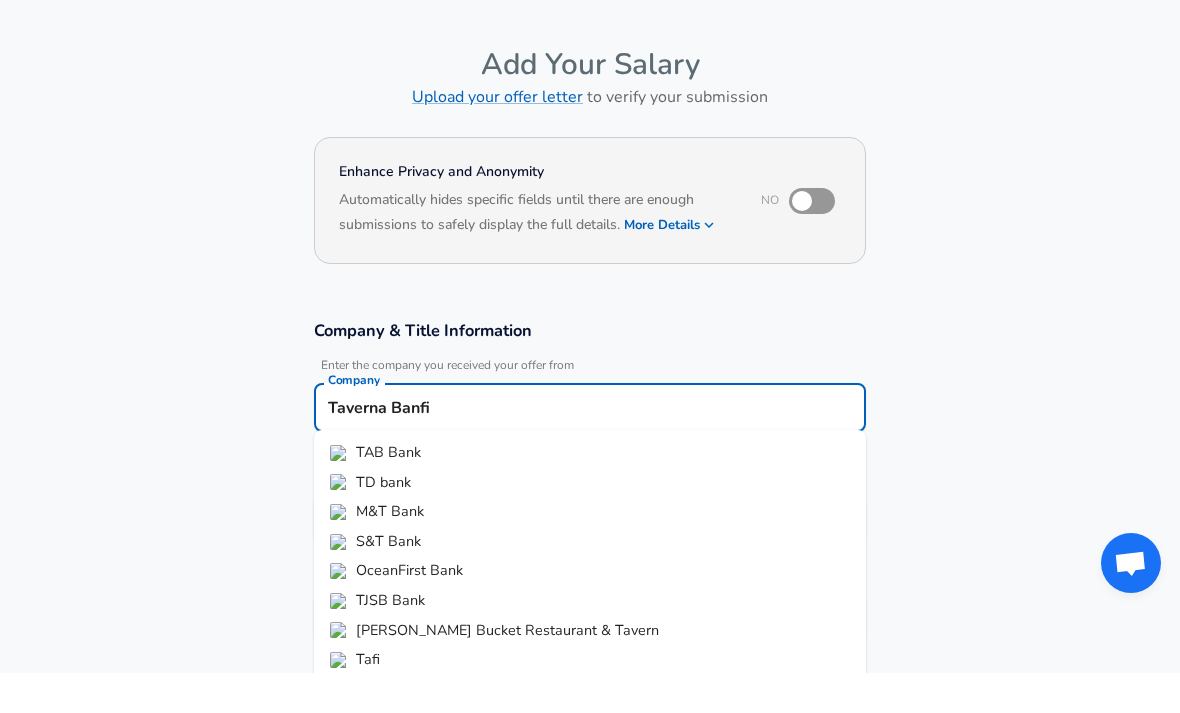 click on "Taverna Banfi" at bounding box center [590, 447] 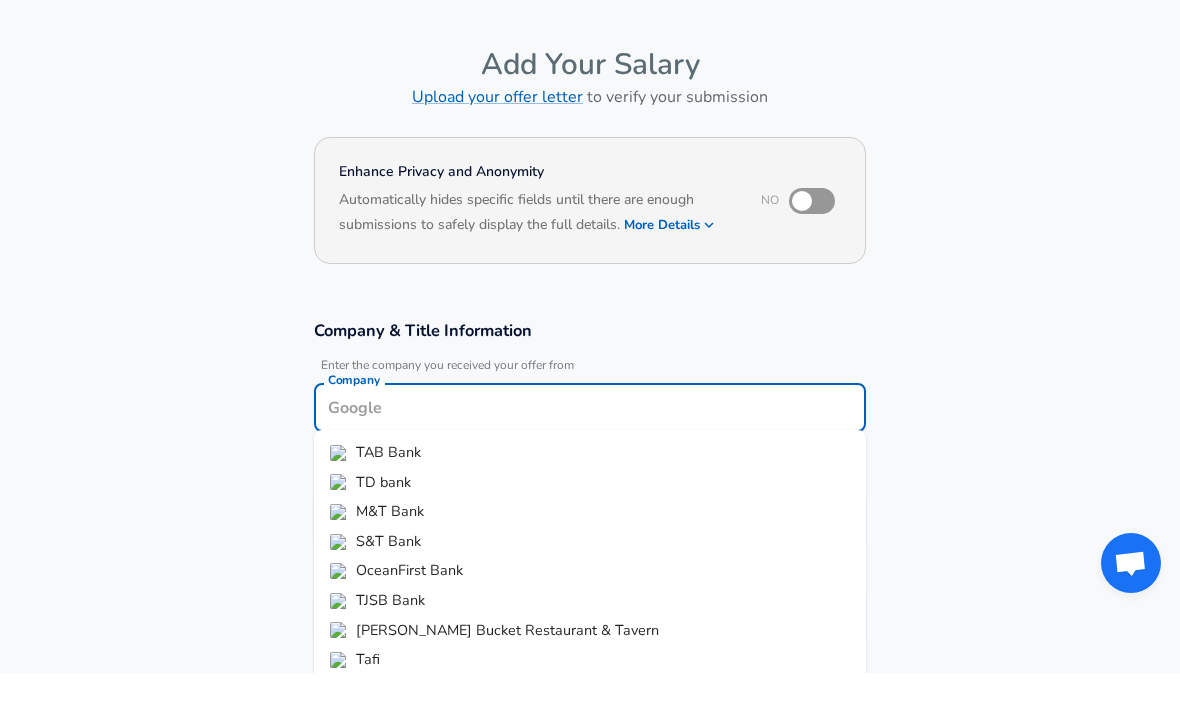 click on "Submit Salary" at bounding box center (594, 1147) 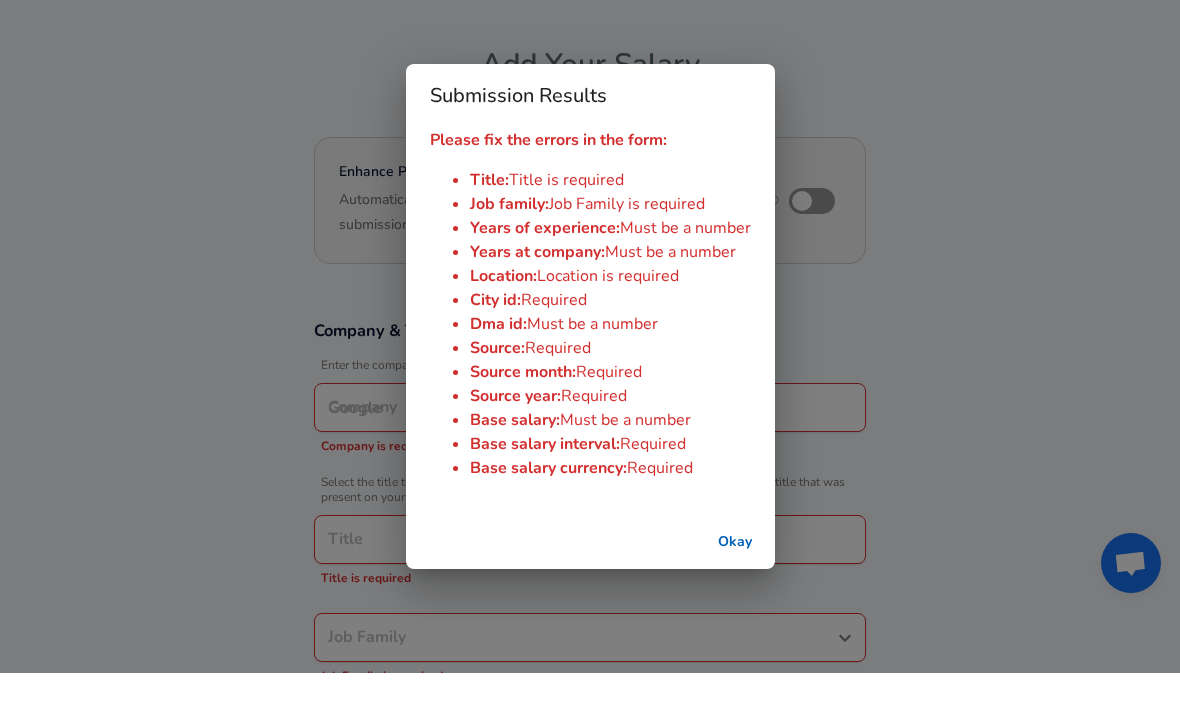 type on "Taverna Banfi" 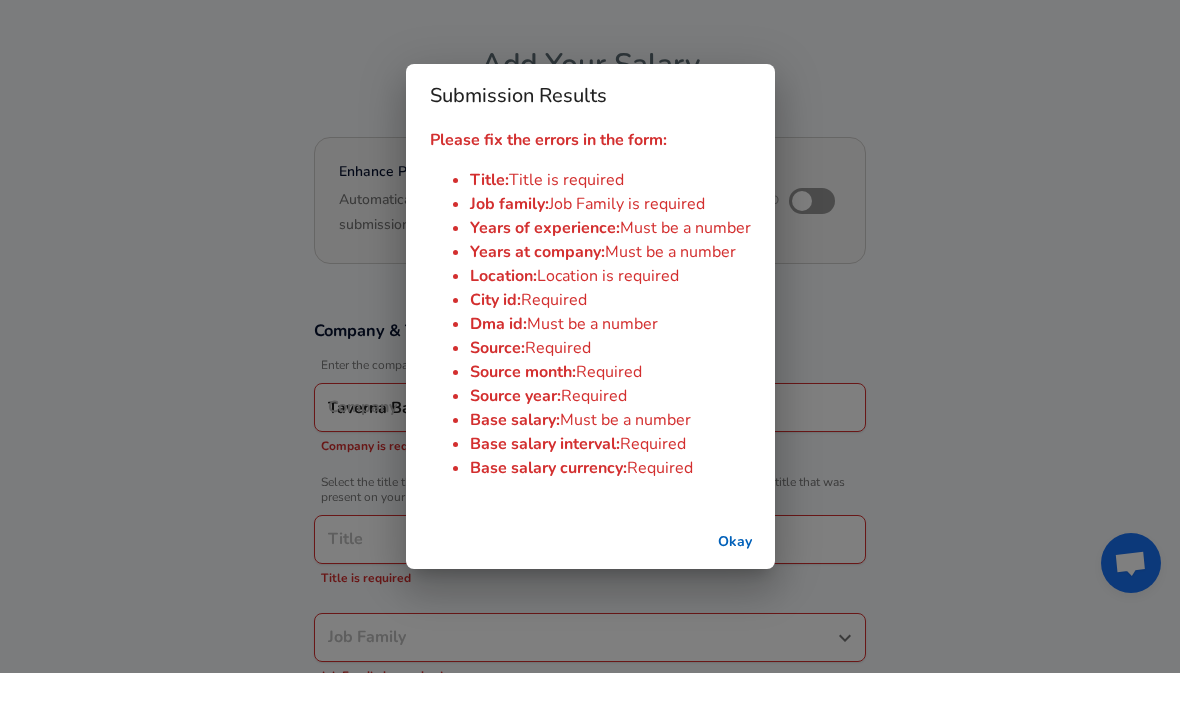 scroll, scrollTop: 60, scrollLeft: 0, axis: vertical 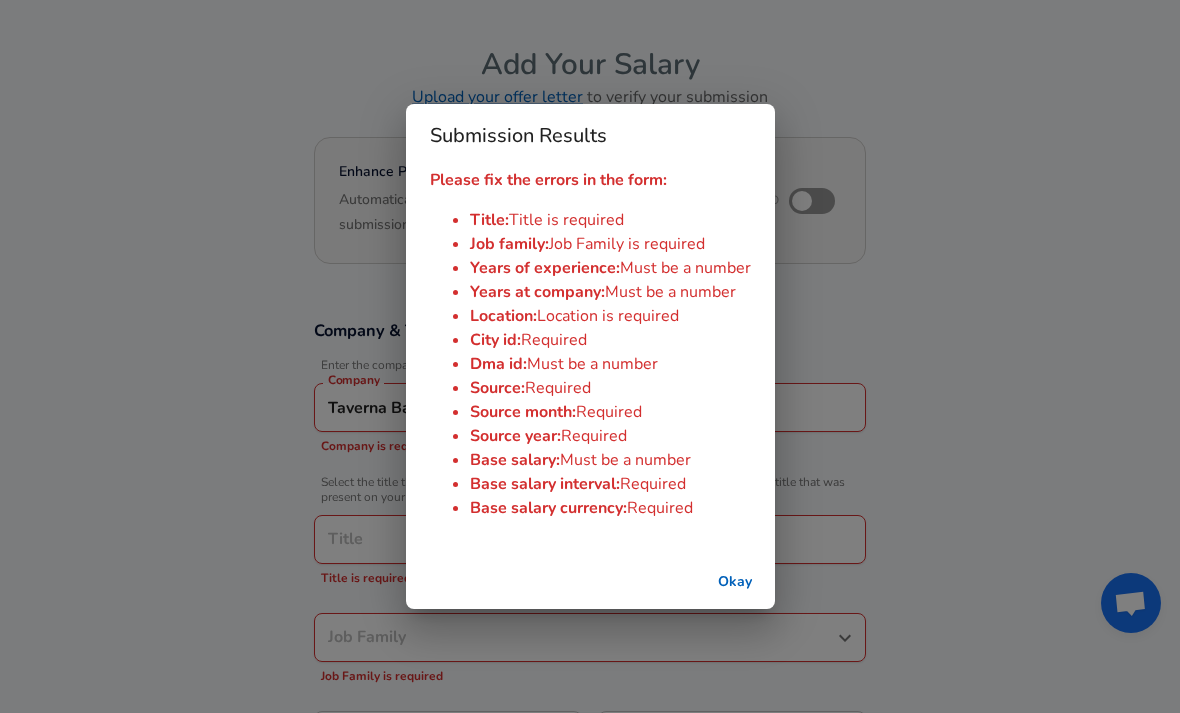 click on "Okay" at bounding box center [735, 582] 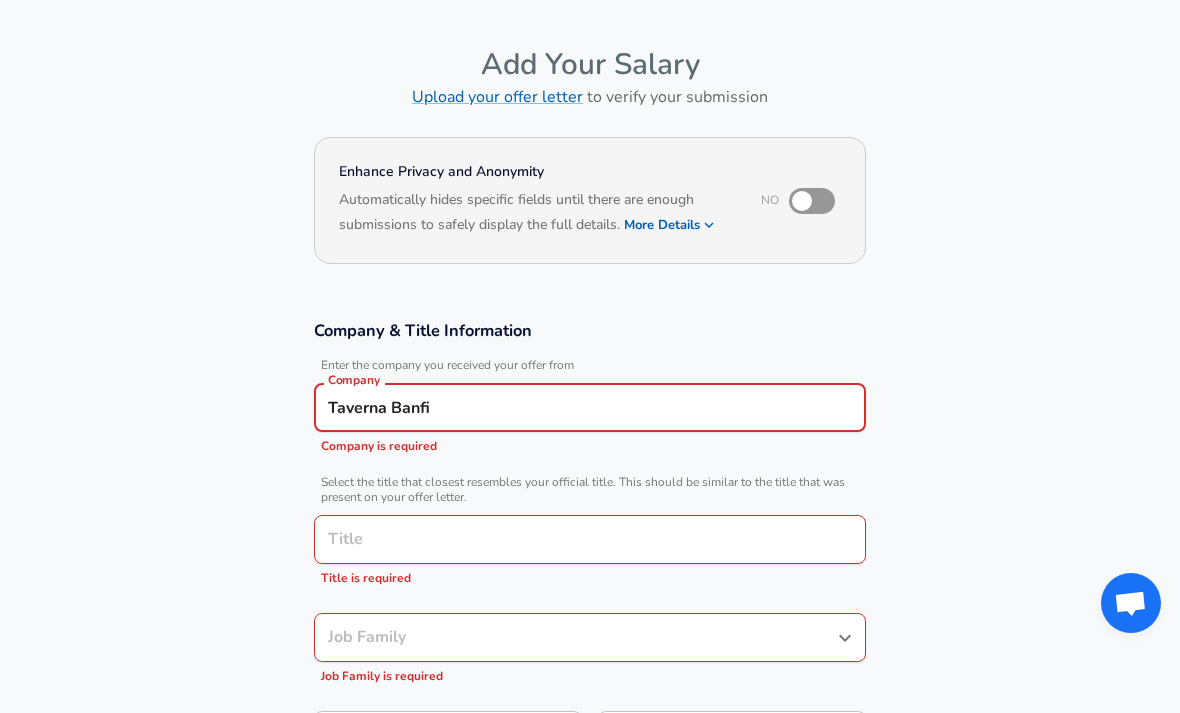 click on "Company & Title Information   Enter the company you received your offer from Company Taverna Banfi Company Company is required   Select the title that closest resembles your official title. This should be similar to the title that was present on your offer letter. Title Title Title is required Job Family Job Family Job Family is required Specialization Specialization Level Level" at bounding box center [590, 546] 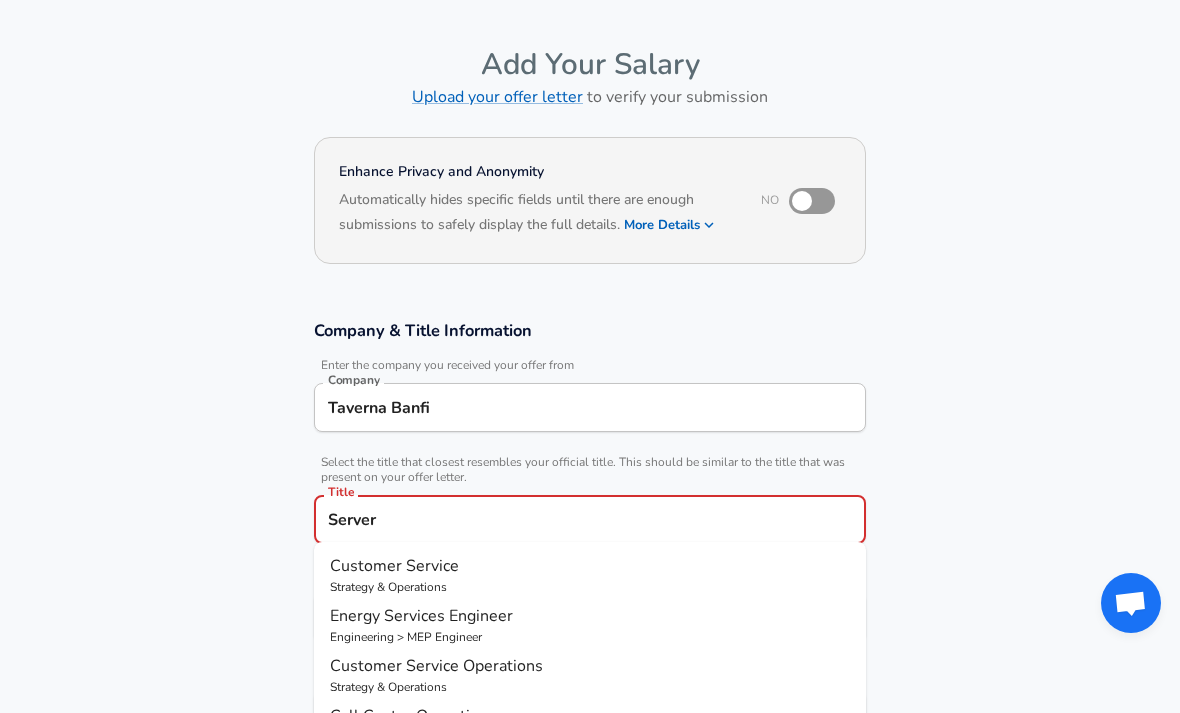 type on "Server" 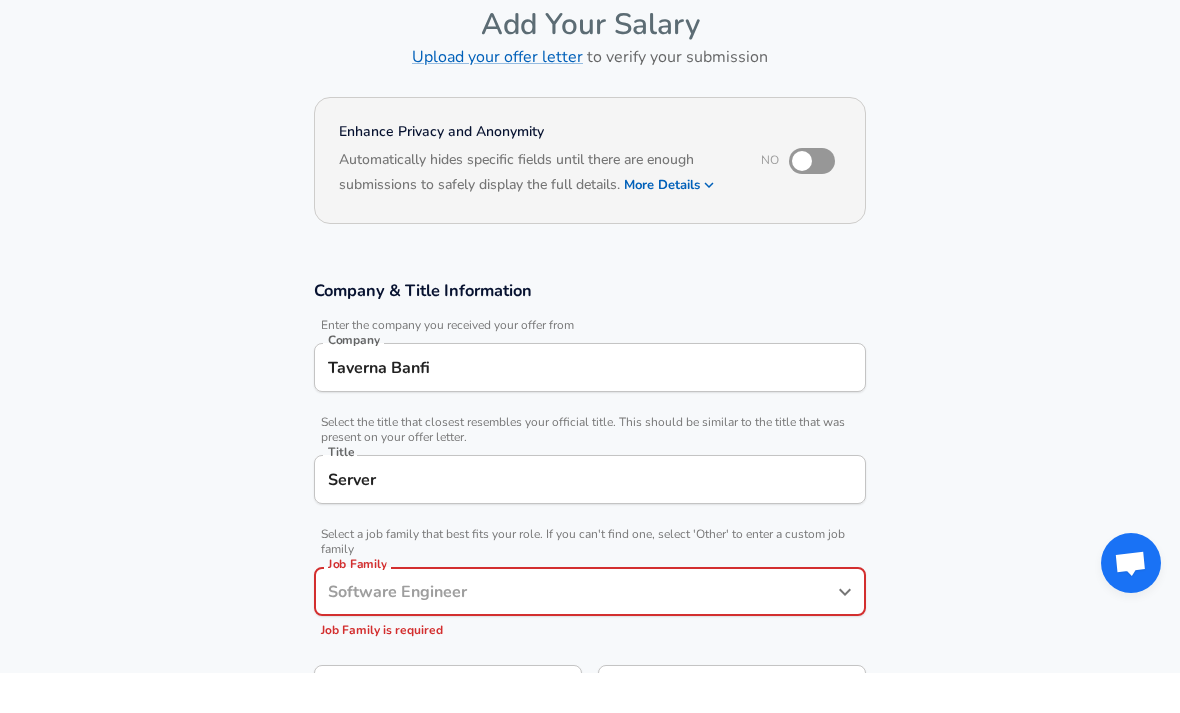 click on "Job Family" at bounding box center [575, 631] 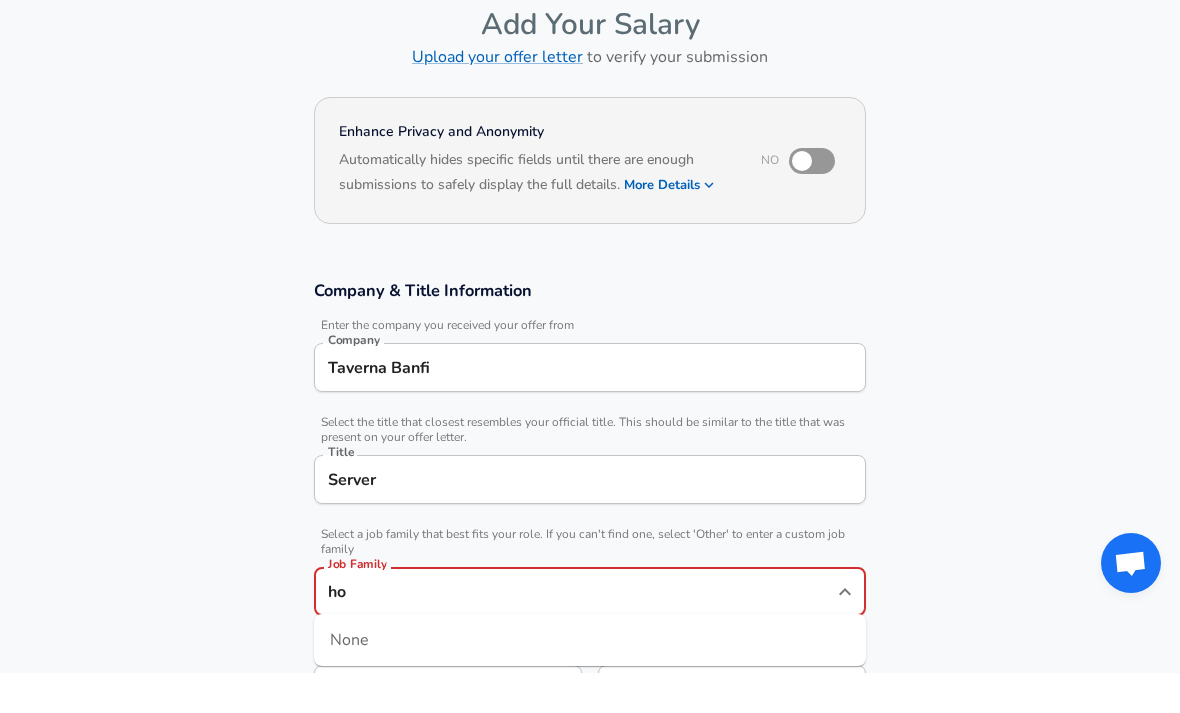 type on "h" 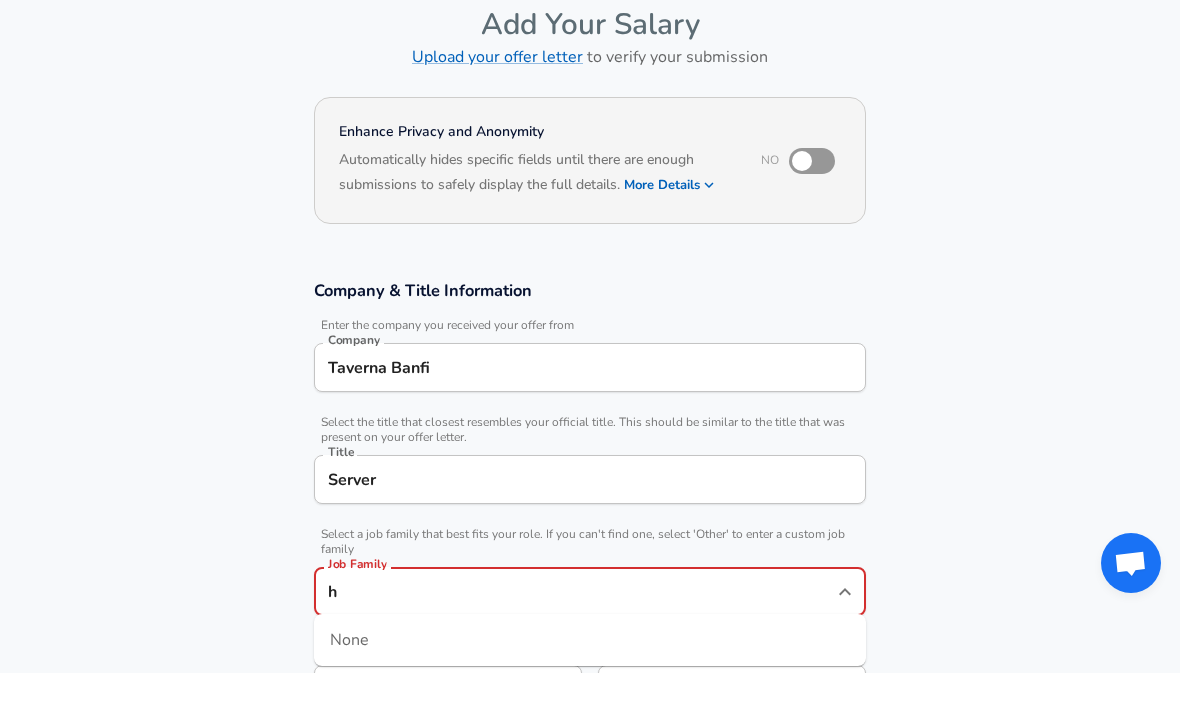 type 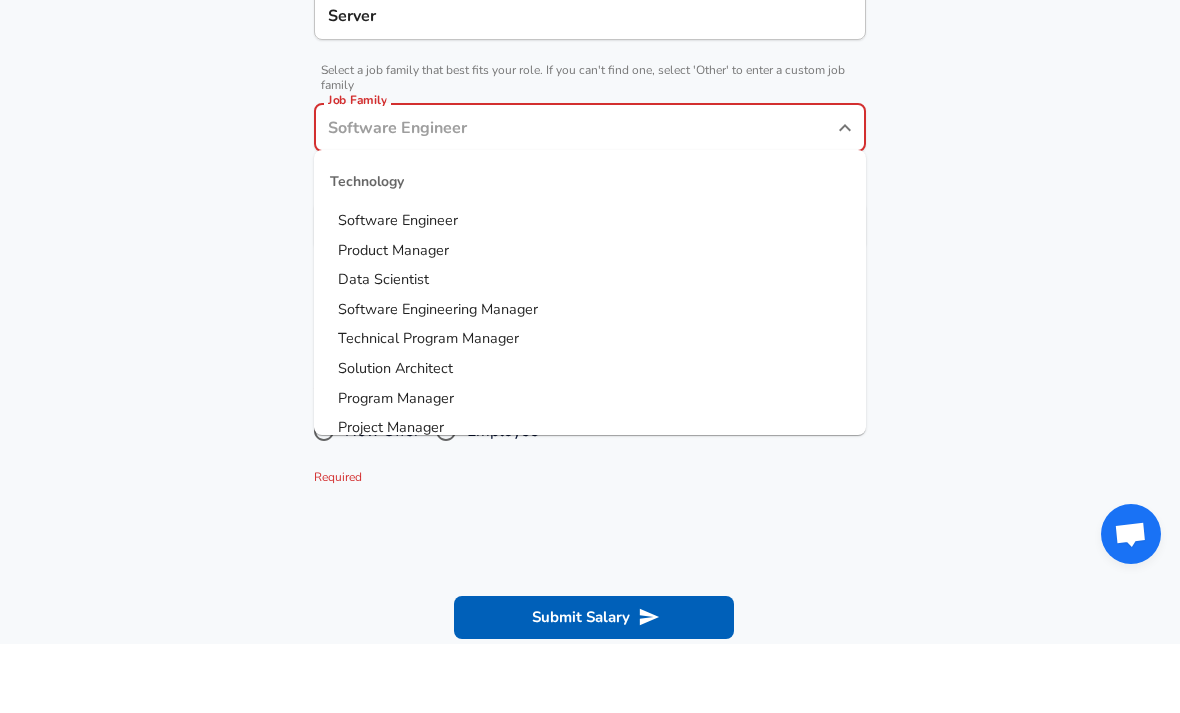 scroll, scrollTop: 513, scrollLeft: 0, axis: vertical 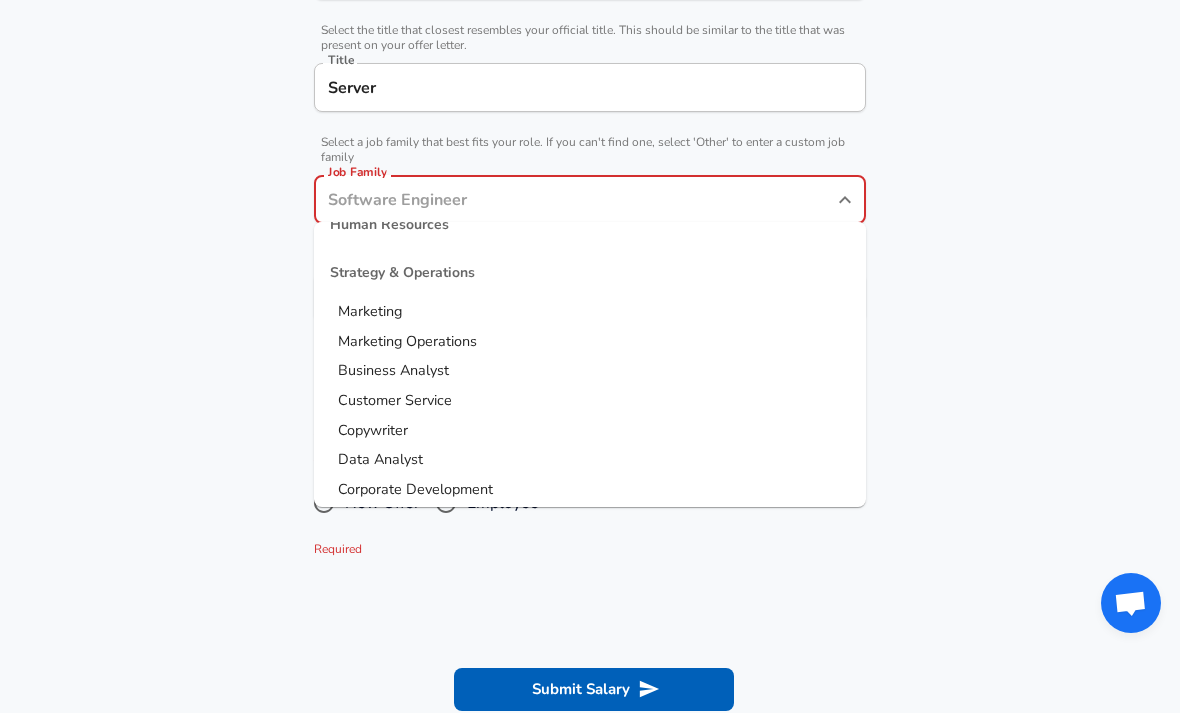 click on "Server" at bounding box center (590, 87) 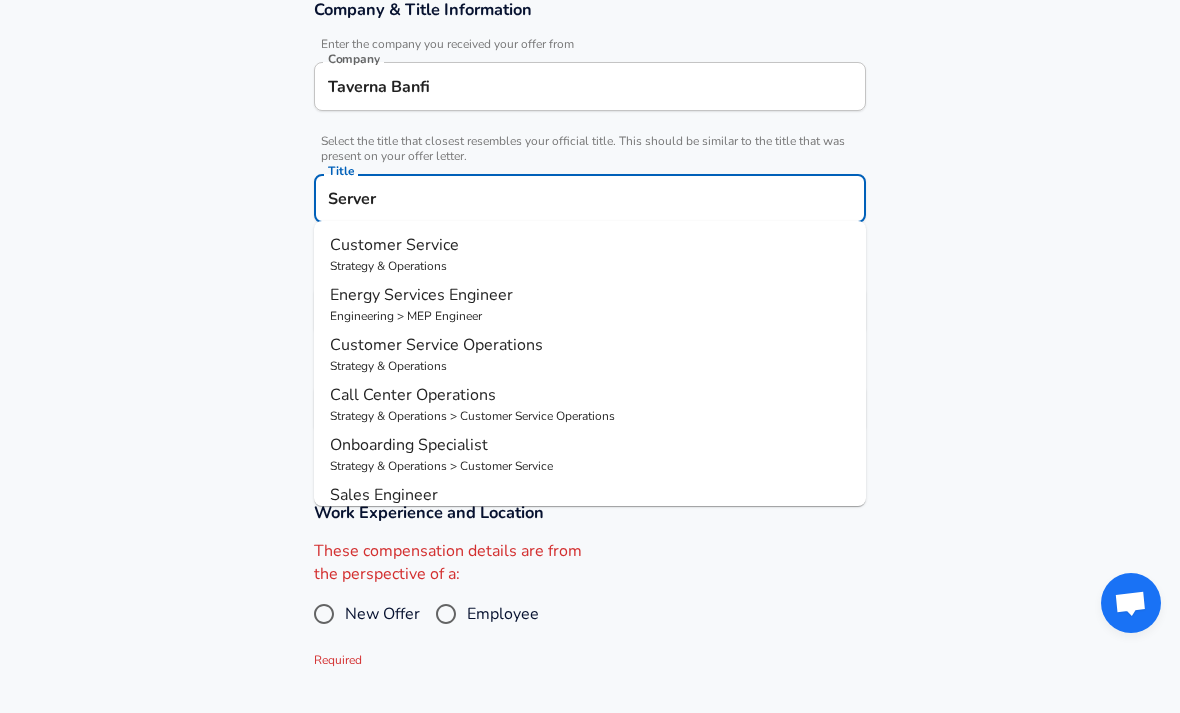 scroll, scrollTop: 264, scrollLeft: 0, axis: vertical 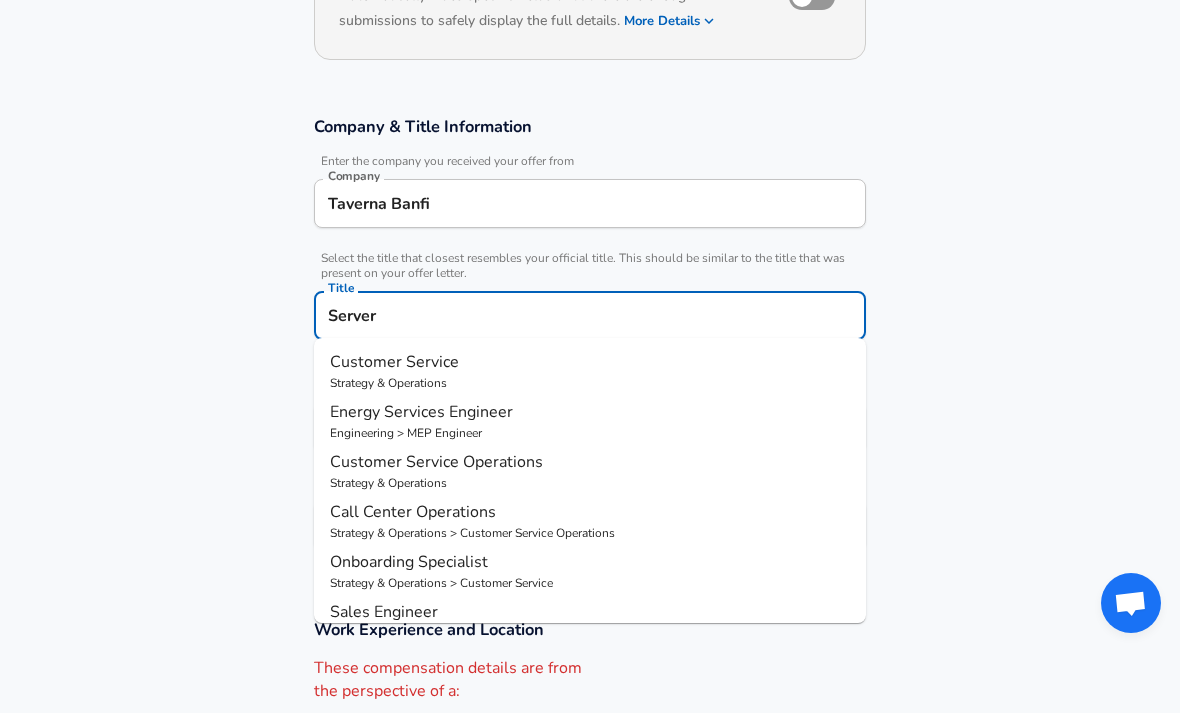 click on "Taverna Banfi" at bounding box center [590, 203] 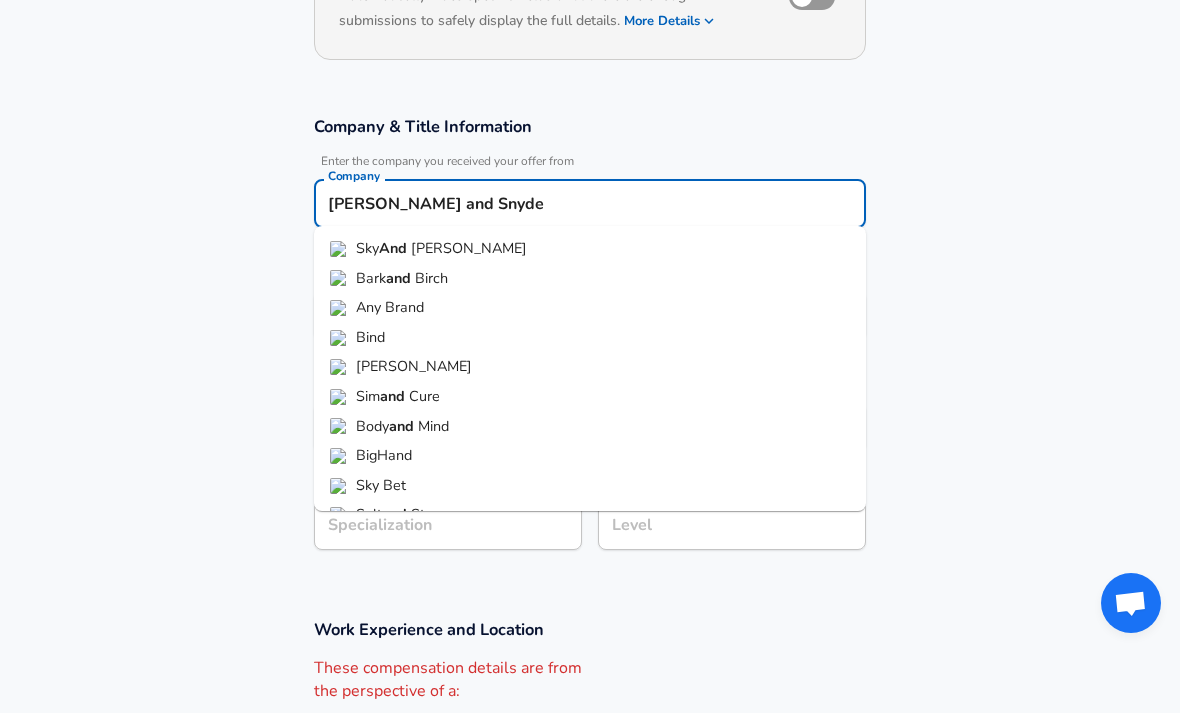 type on "[PERSON_NAME] and [PERSON_NAME]" 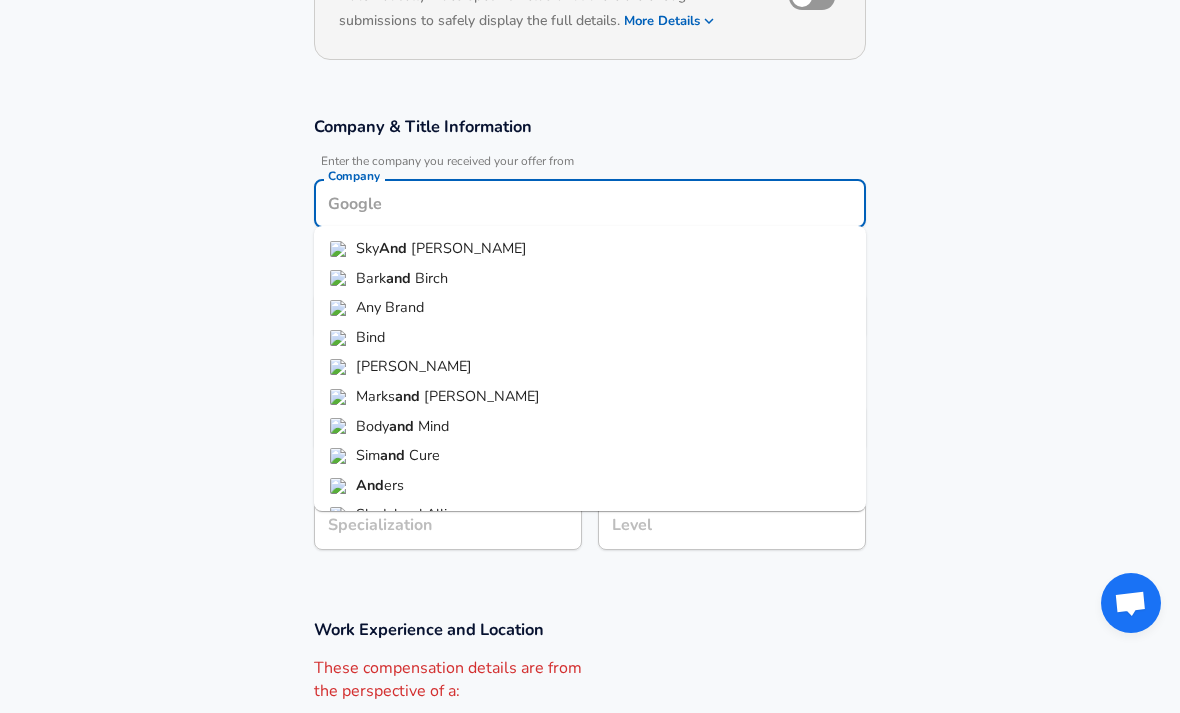 click on "Submit Salary" at bounding box center (594, 917) 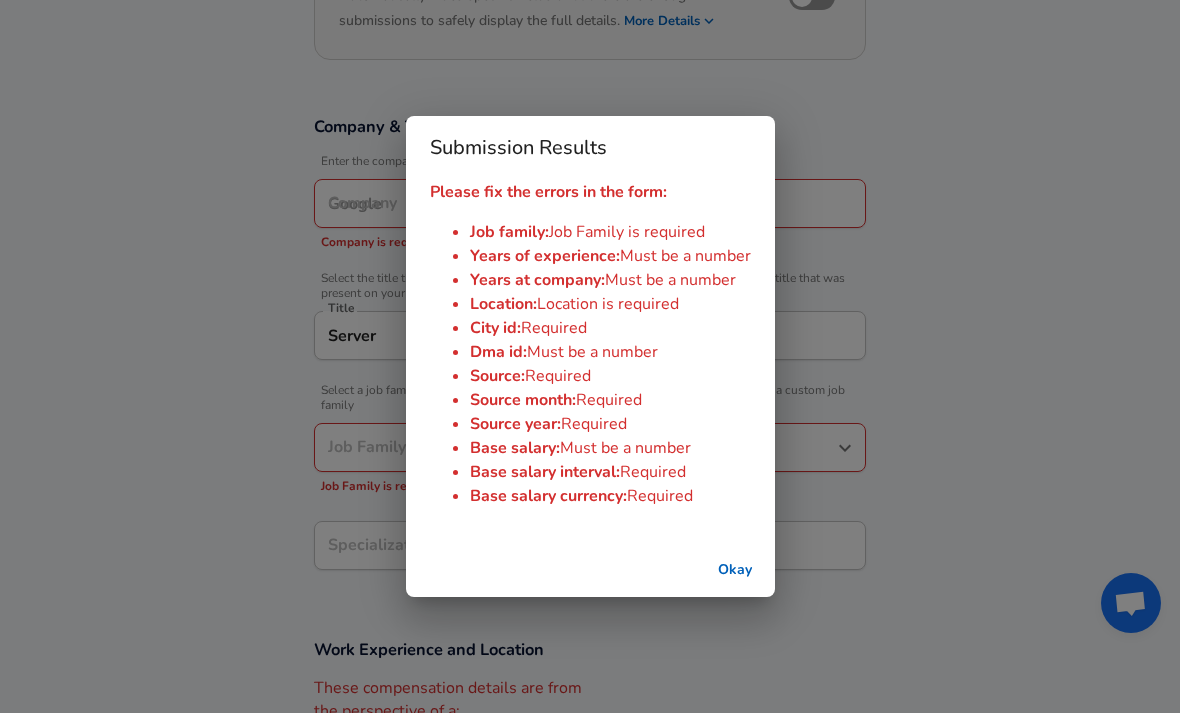 scroll, scrollTop: 265, scrollLeft: 0, axis: vertical 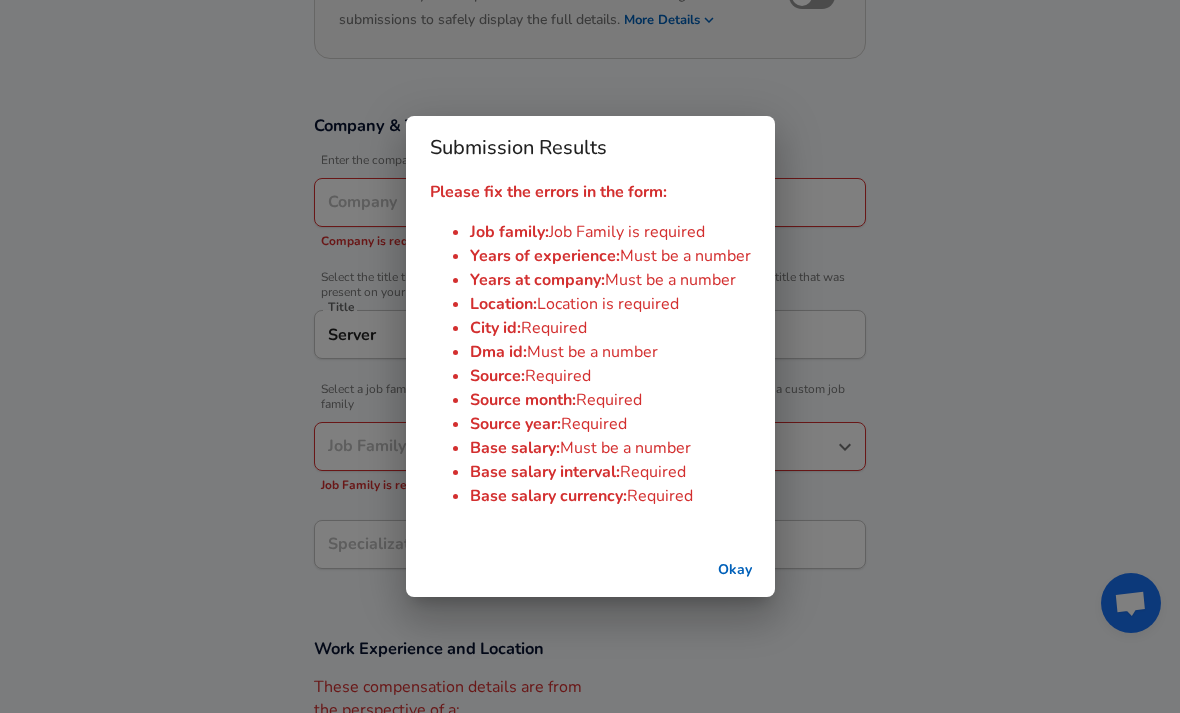 type on "[PERSON_NAME] and [PERSON_NAME]" 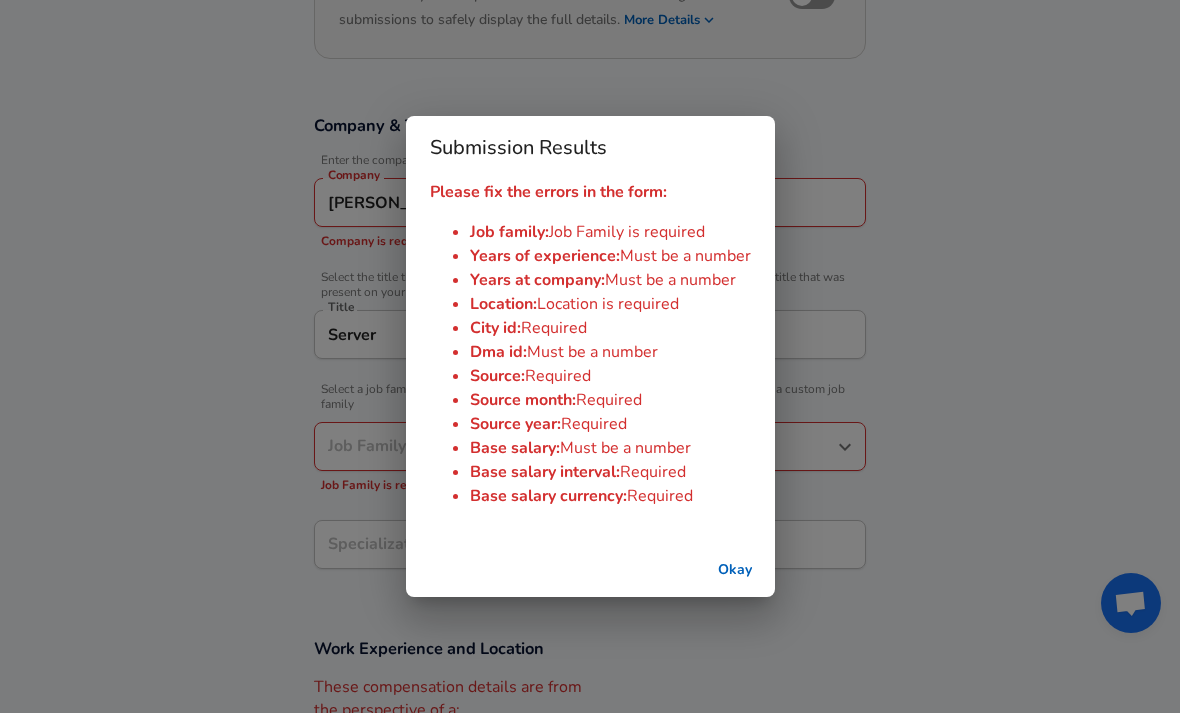 click on "Okay" at bounding box center (735, 570) 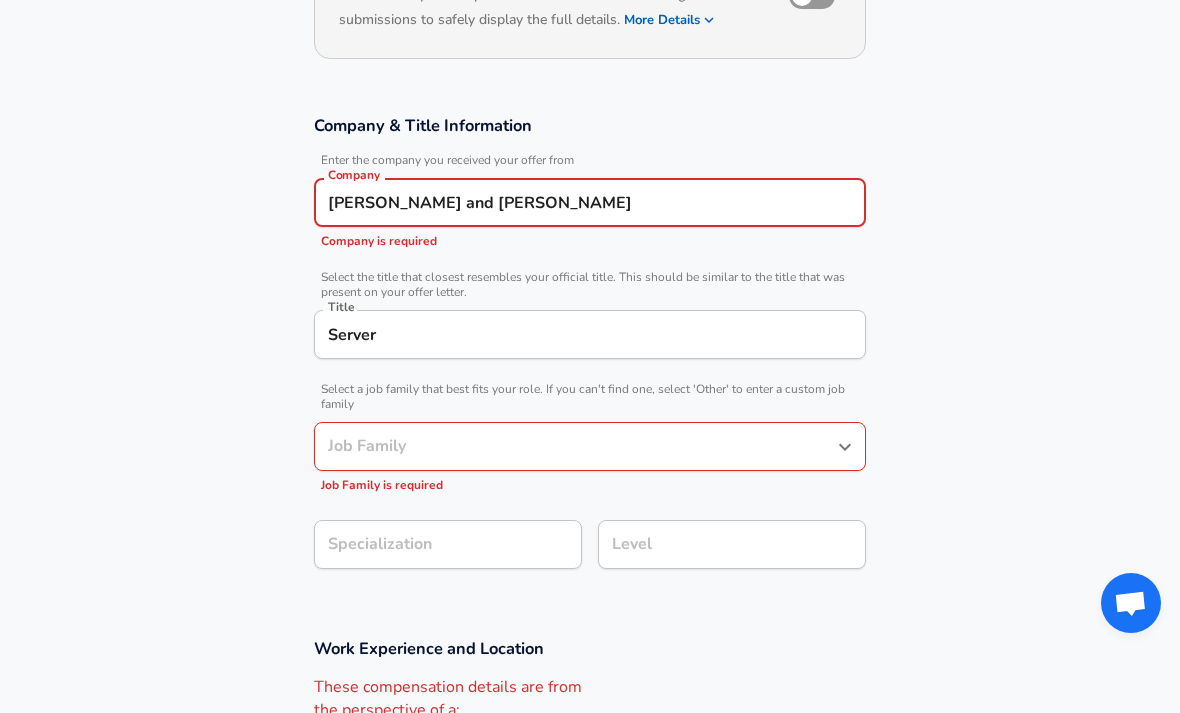 scroll, scrollTop: 264, scrollLeft: 0, axis: vertical 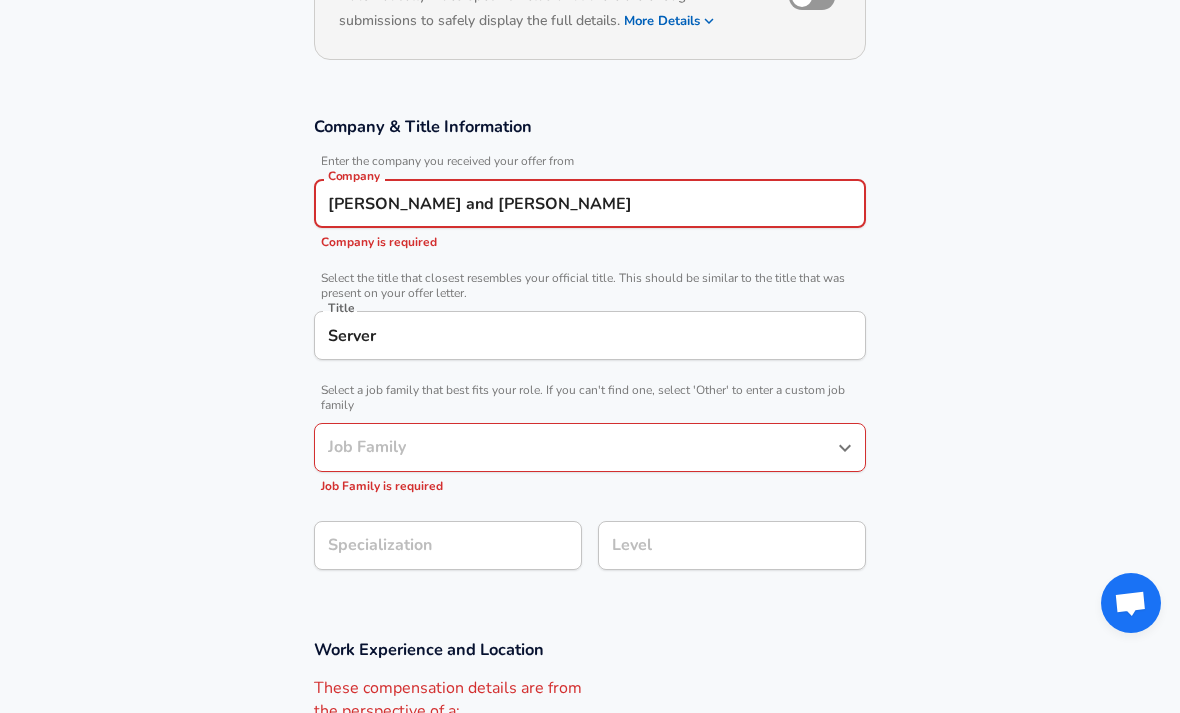 click on "Server Title" at bounding box center [590, 335] 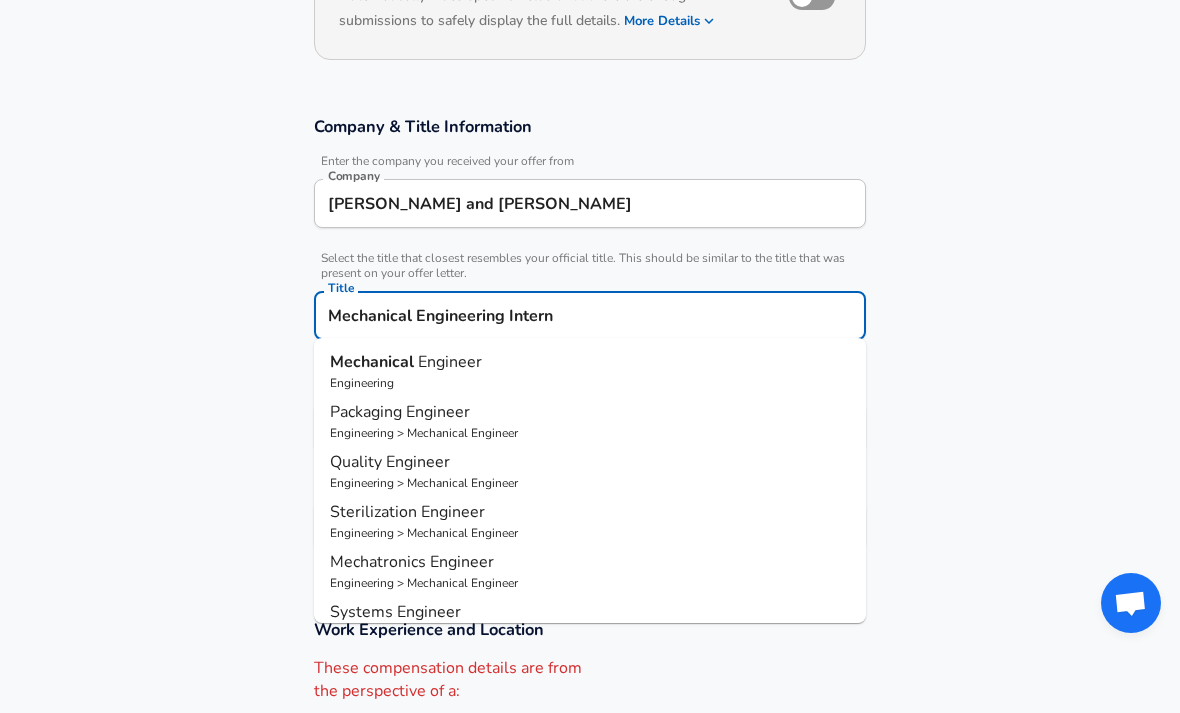 type on "Mechanical Engineering Intern" 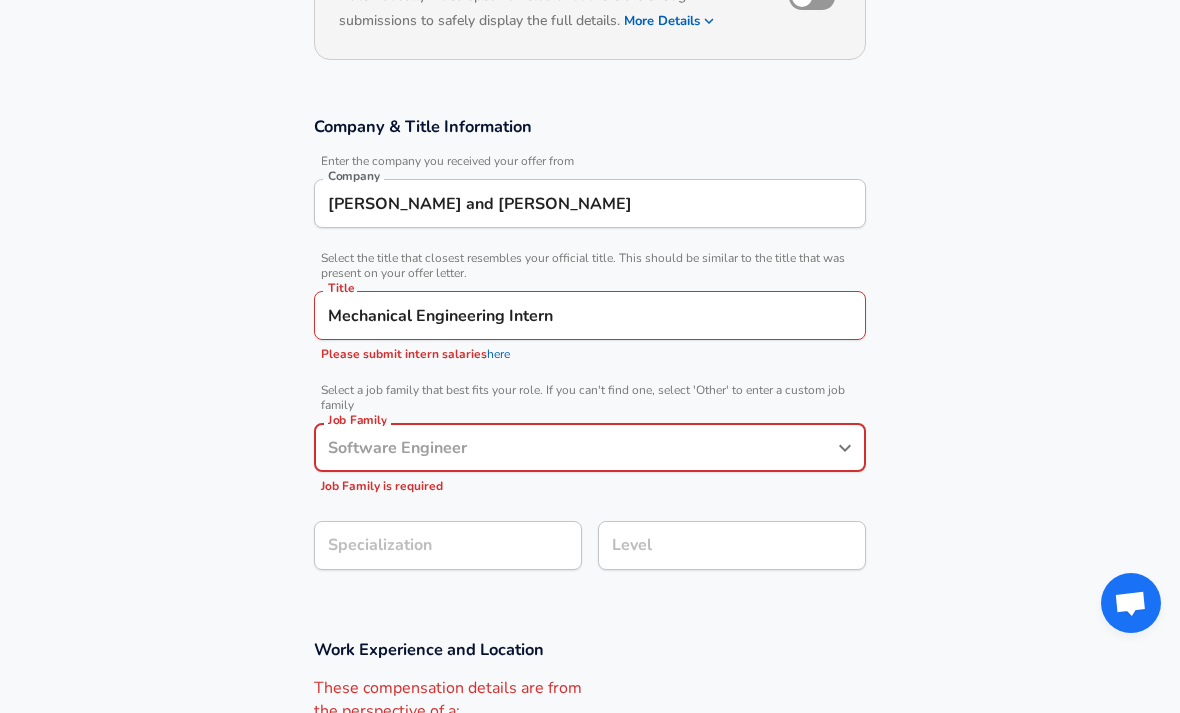 click on "Job Family" at bounding box center (575, 447) 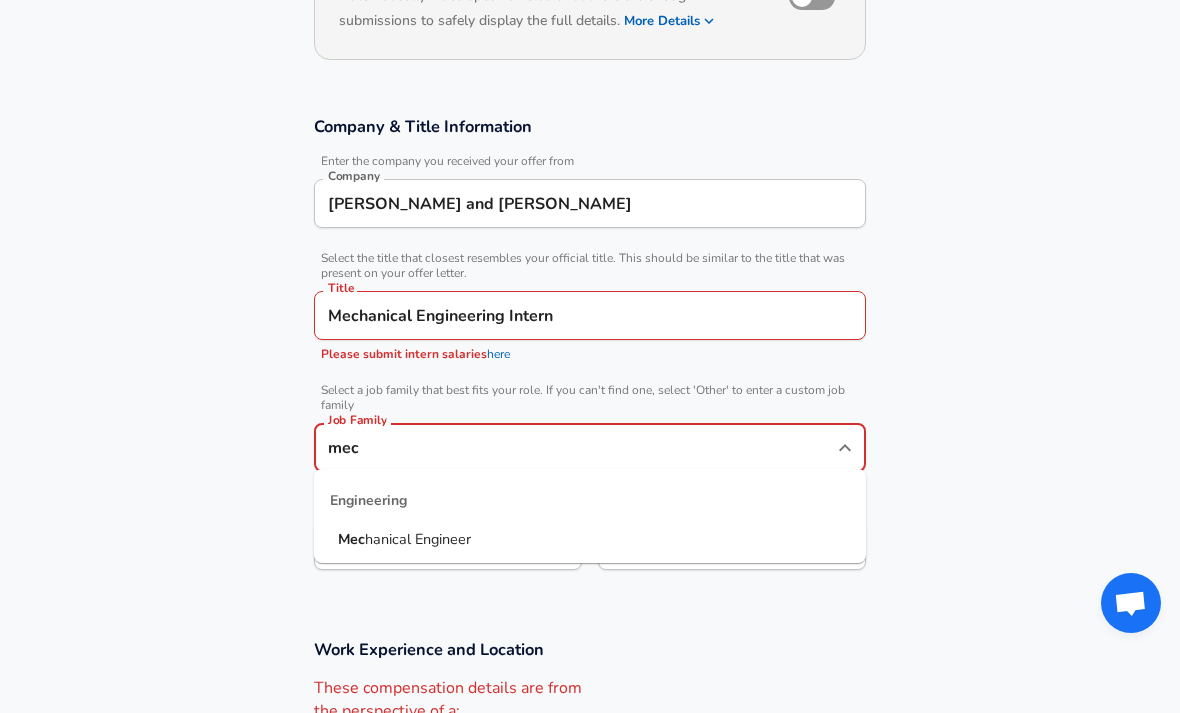 click on "hanical Engineer" at bounding box center (418, 539) 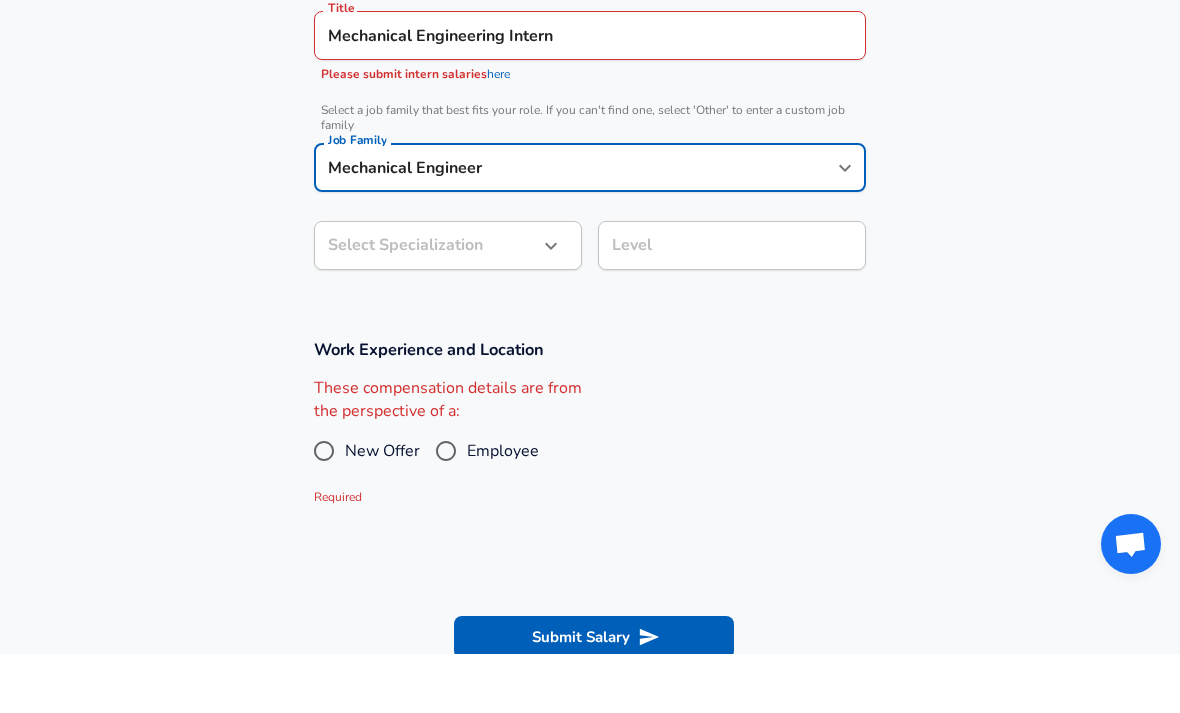 click on "Level Level" at bounding box center (724, 303) 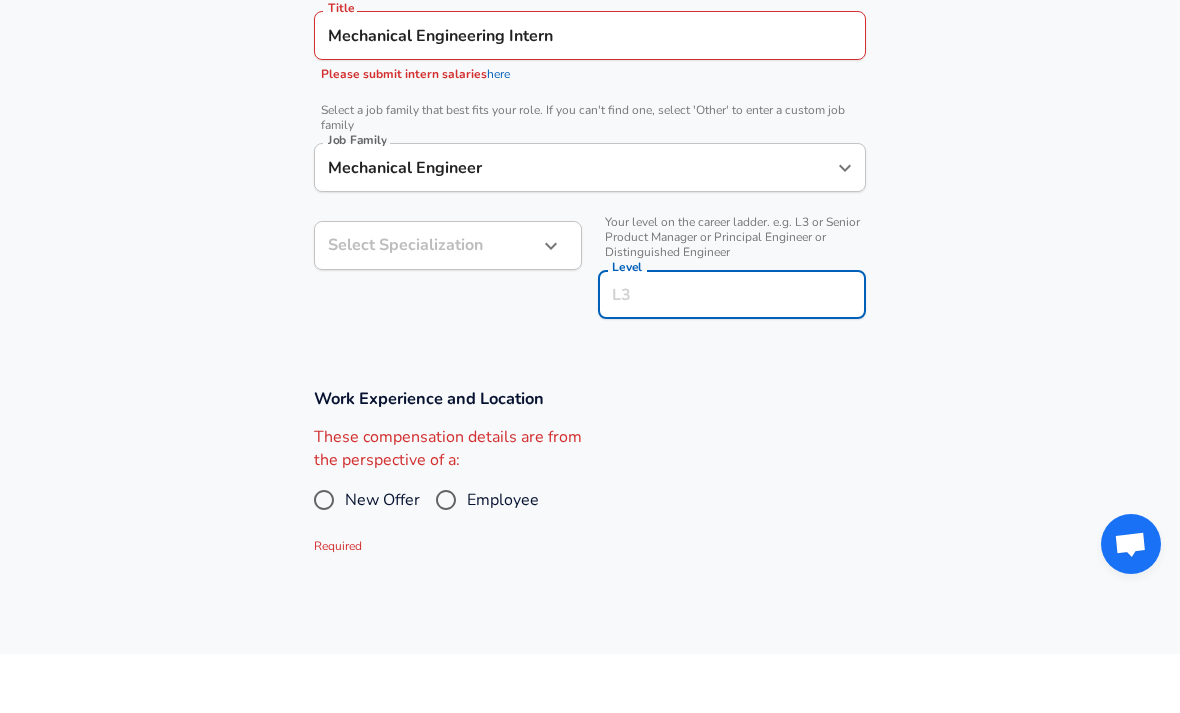 scroll, scrollTop: 515, scrollLeft: 0, axis: vertical 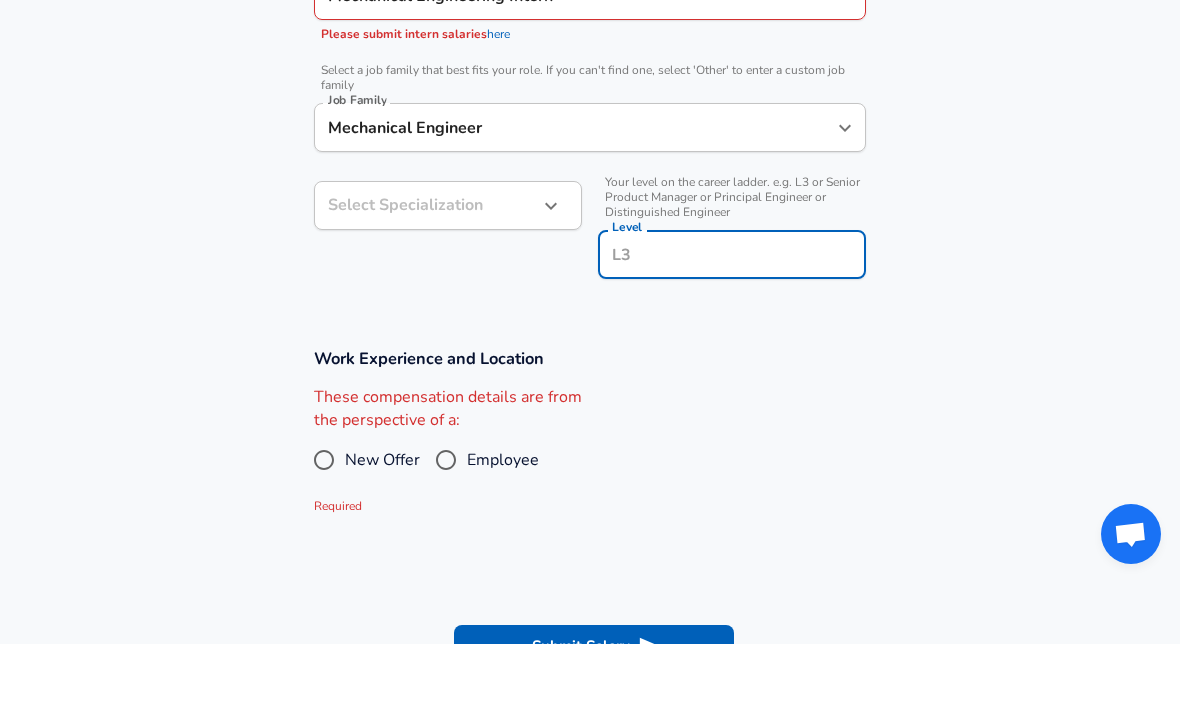 click on "Level" at bounding box center [732, 323] 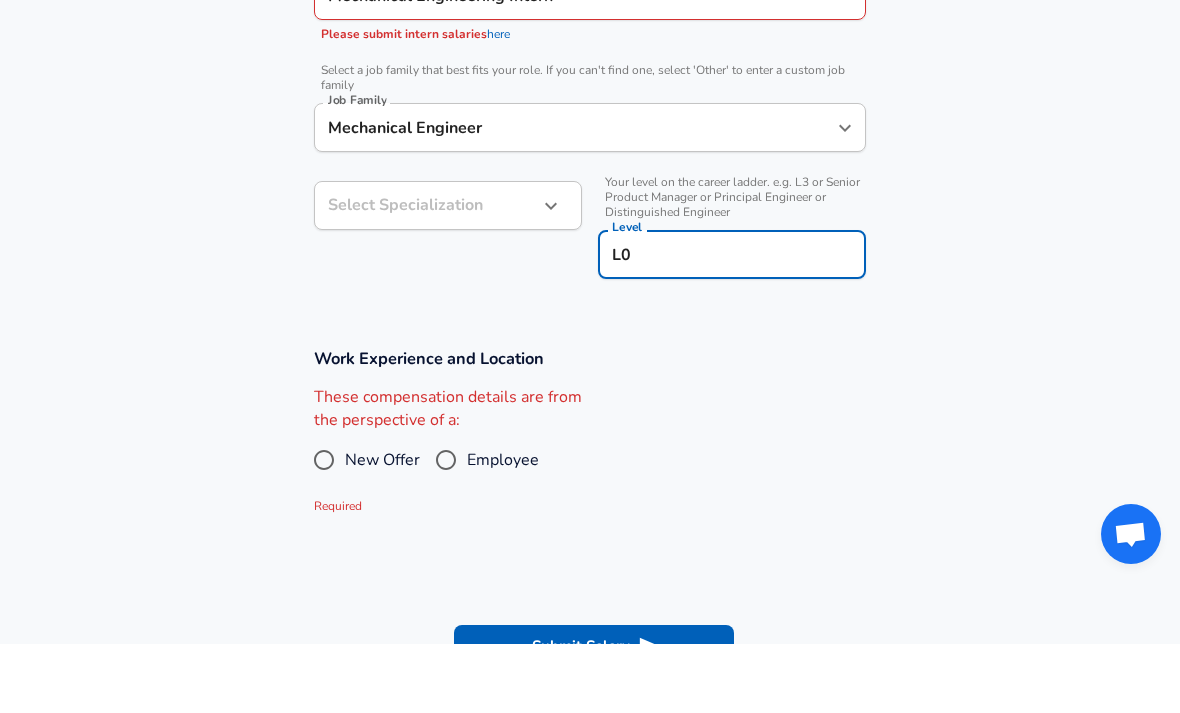 type on "L0" 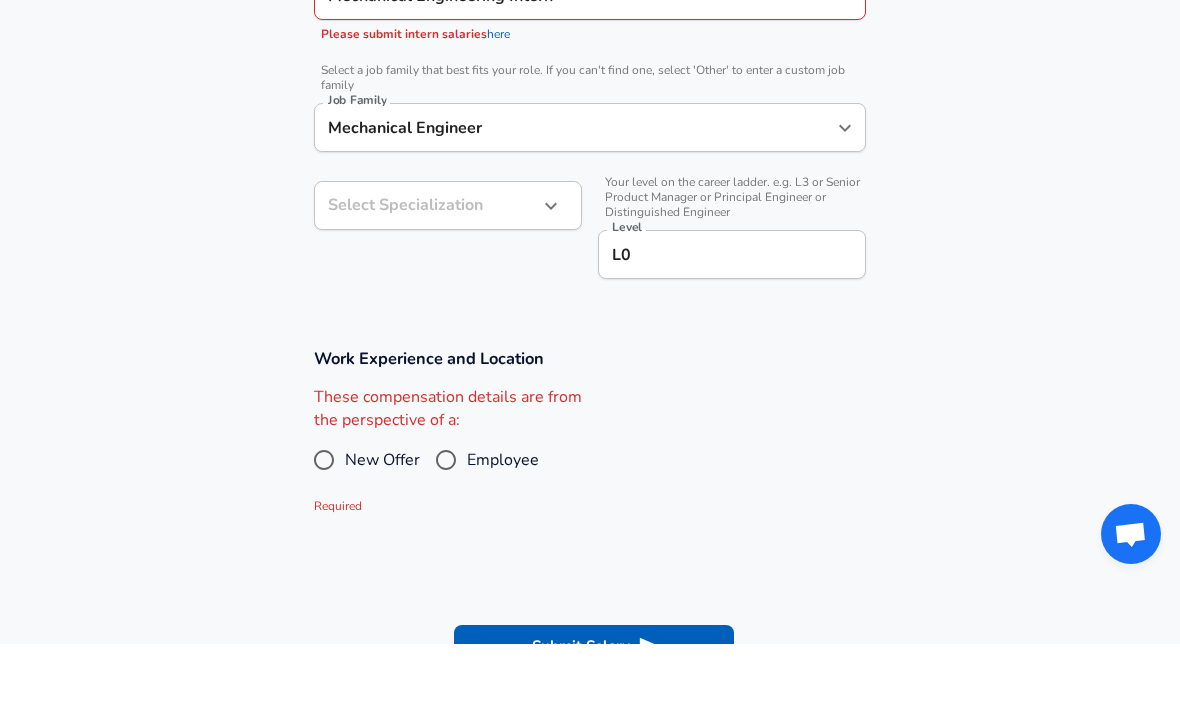 scroll, scrollTop: 644, scrollLeft: 0, axis: vertical 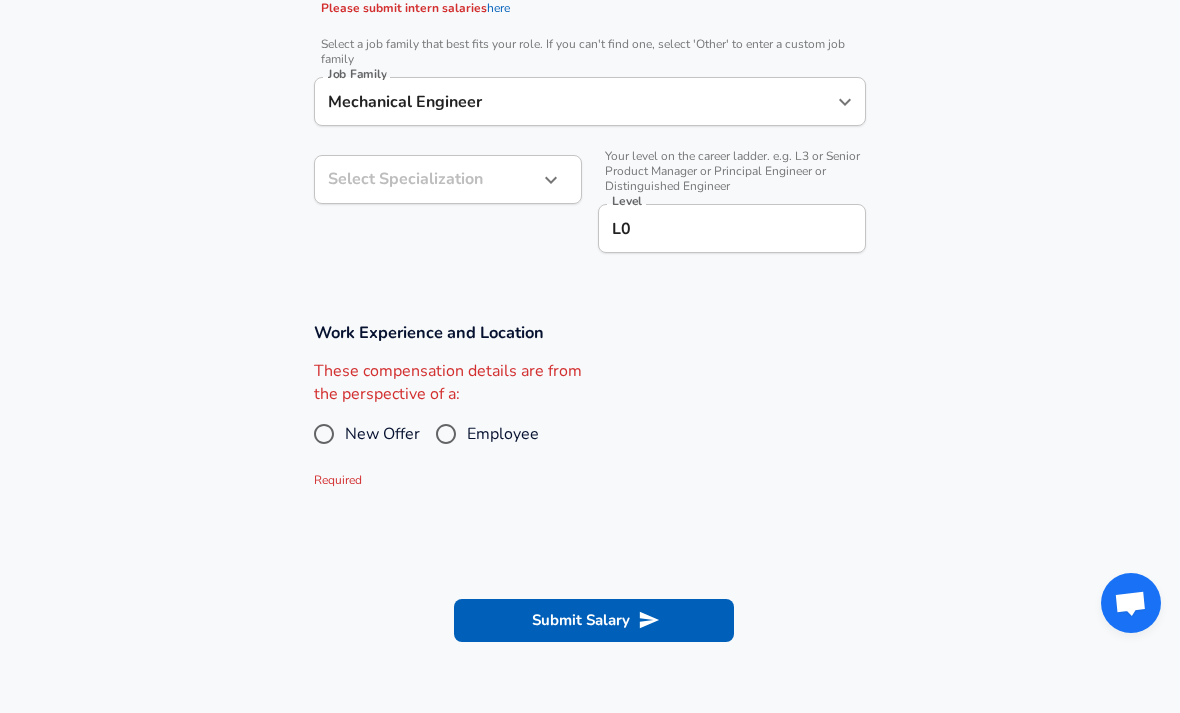 click on "Restart Add Your Salary Upload your offer letter   to verify your submission Enhance Privacy and Anonymity No Automatically hides specific fields until there are enough submissions to safely display the full details.   More Details Based on your submission and the data points that we have already collected, we will automatically hide and anonymize specific fields if there aren't enough data points to remain sufficiently anonymous. Company & Title Information   Enter the company you received your offer from Company Binsky and [PERSON_NAME] Company   Select the title that closest resembles your official title. This should be similar to the title that was present on your offer letter. Title Mechanical Engineering Intern Title Please submit intern salaries  here   Select a job family that best fits your role. If you can't find one, select 'Other' to enter a custom job family Job Family Mechanical Engineer Job Family Select Specialization ​ Select Specialization   Level L0 Level Work Experience and Location New Offer" at bounding box center [590, -254] 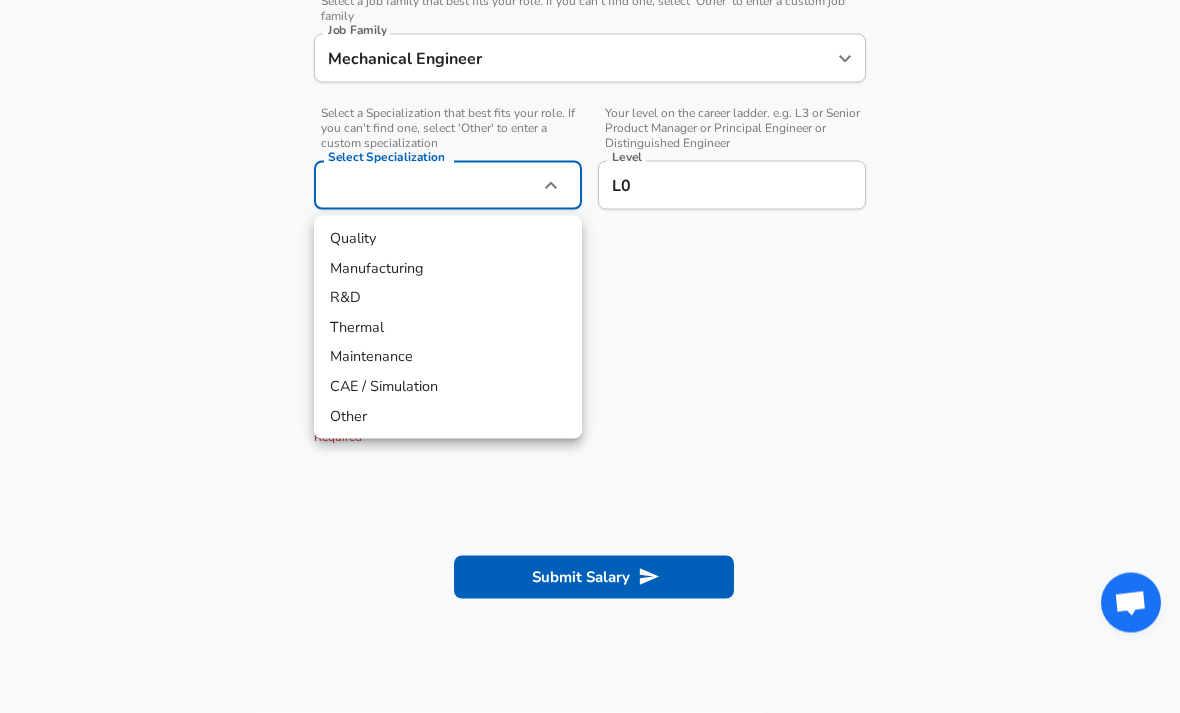 scroll, scrollTop: 654, scrollLeft: 0, axis: vertical 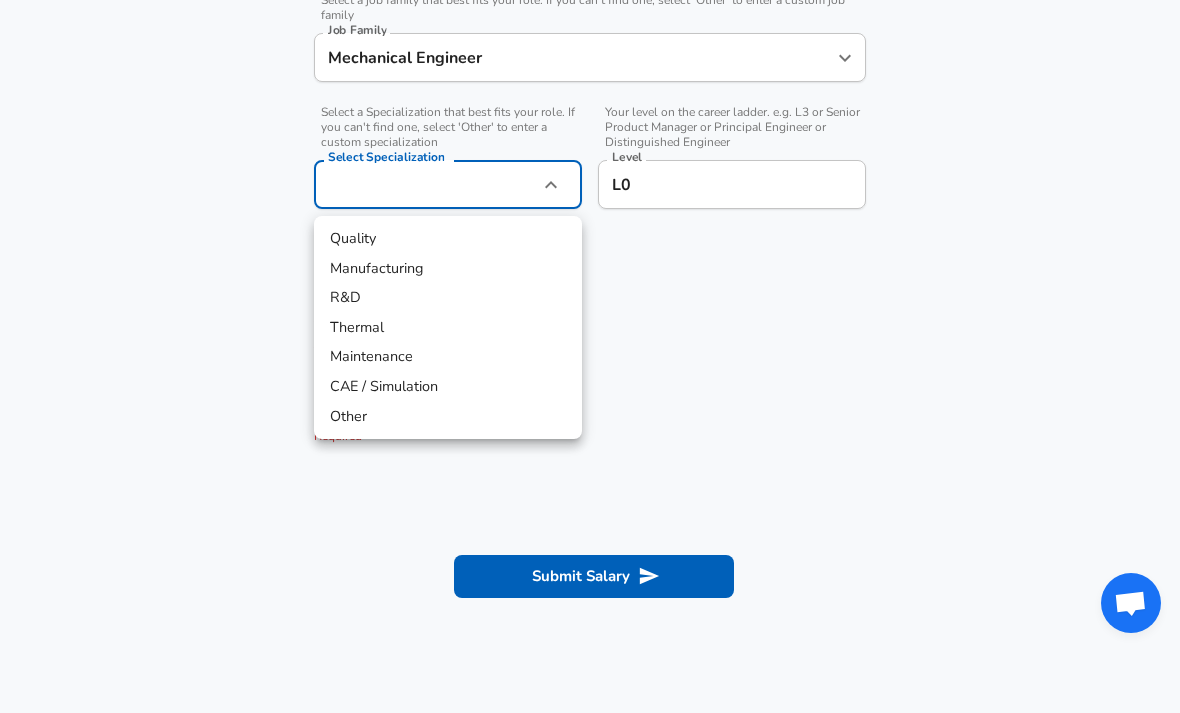click on "Manufacturing" at bounding box center (448, 269) 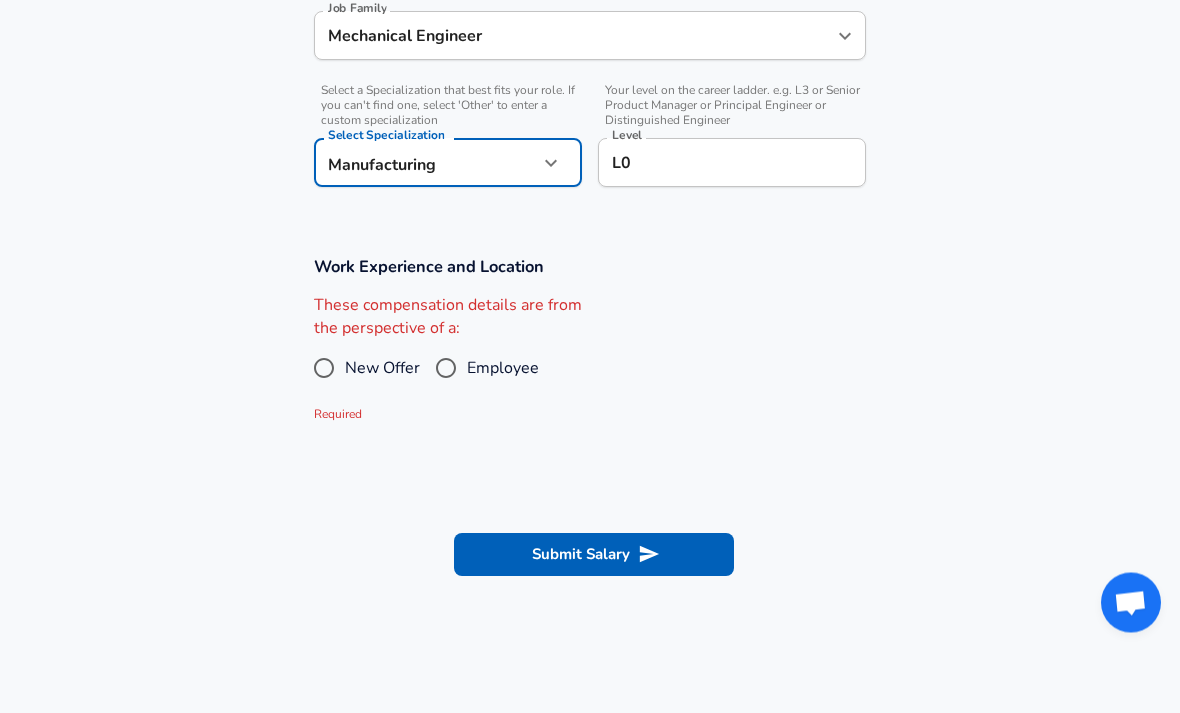 scroll, scrollTop: 677, scrollLeft: 0, axis: vertical 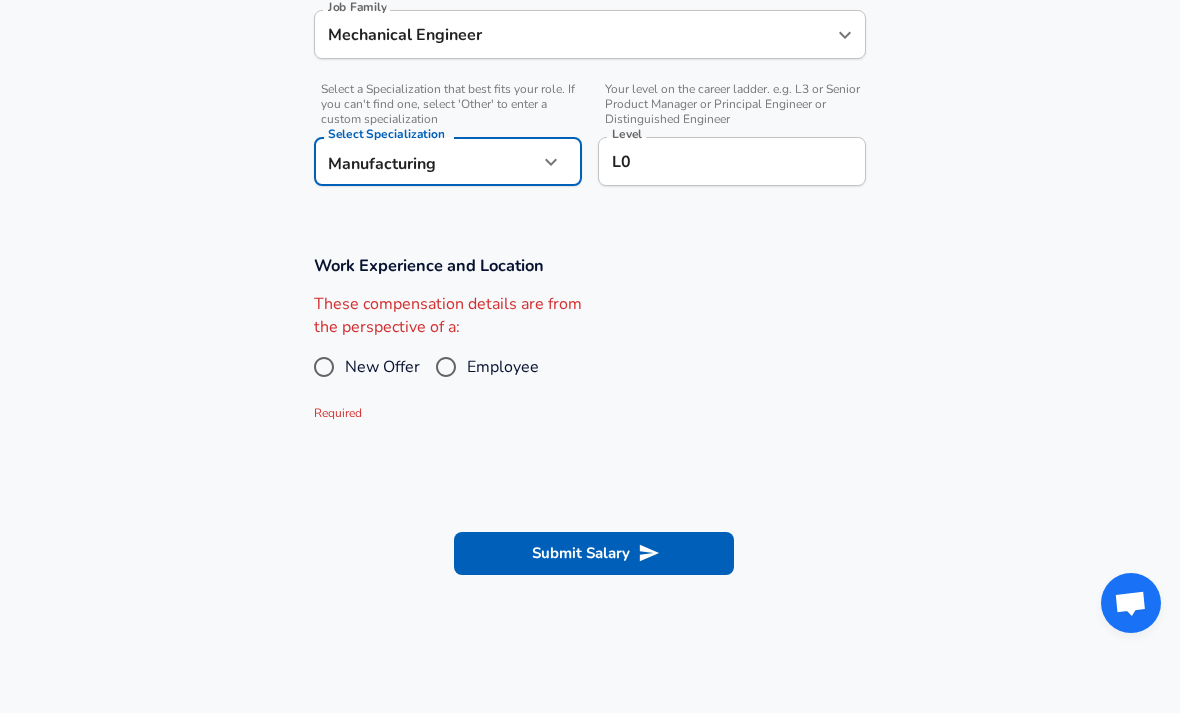 click on "Employee" at bounding box center (446, 367) 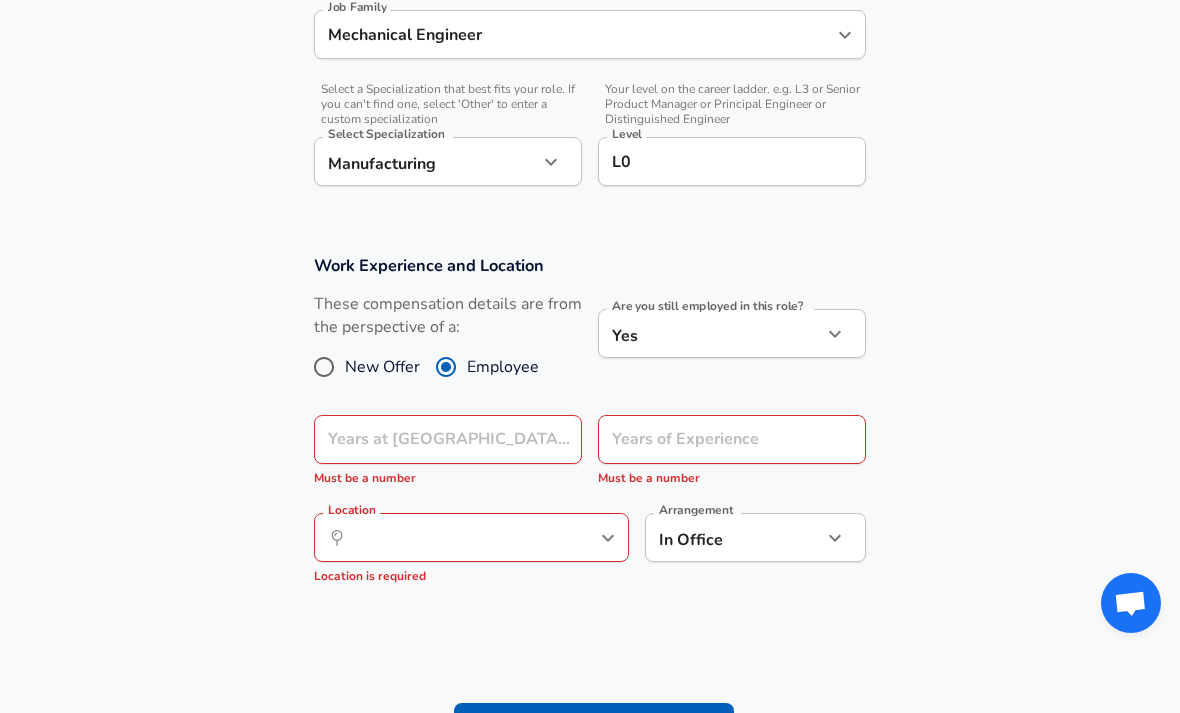 click at bounding box center [835, 334] 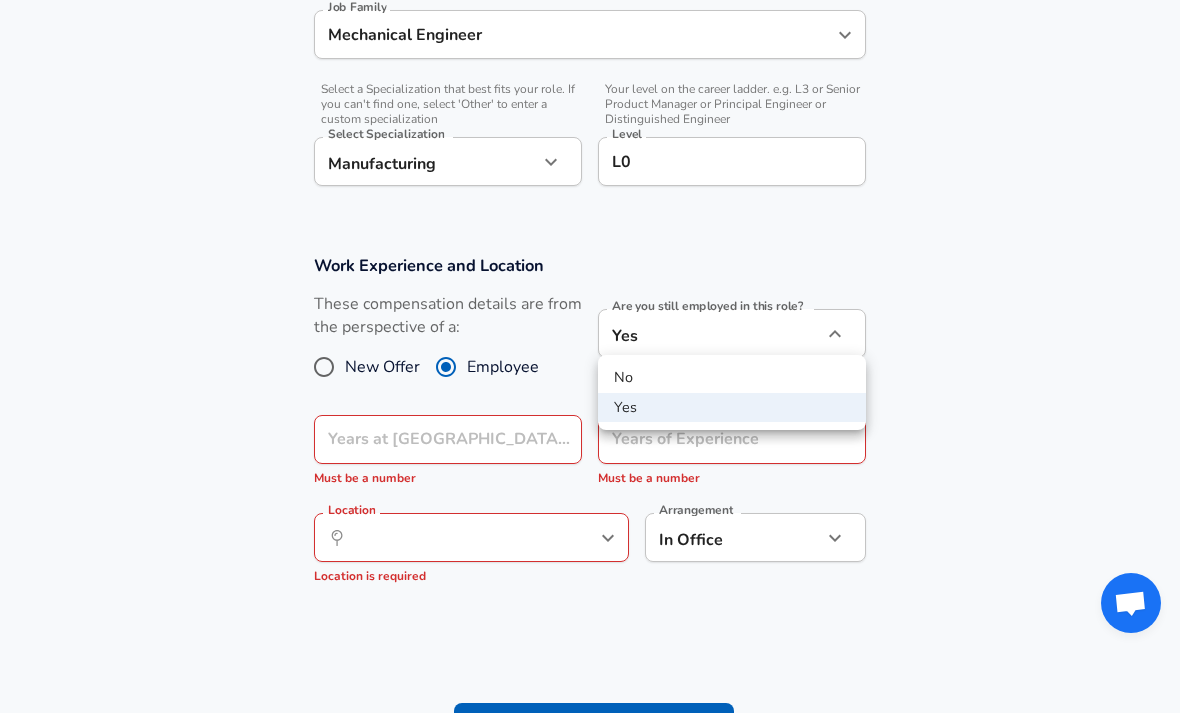 click on "No" at bounding box center (732, 378) 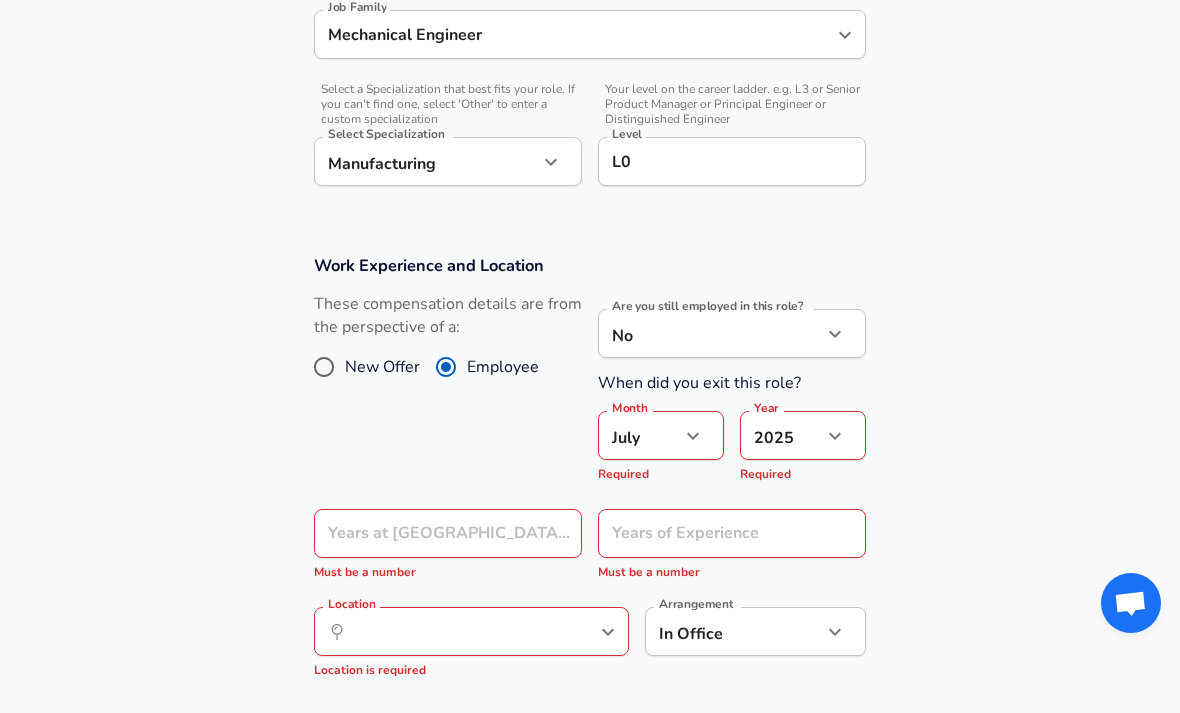 click 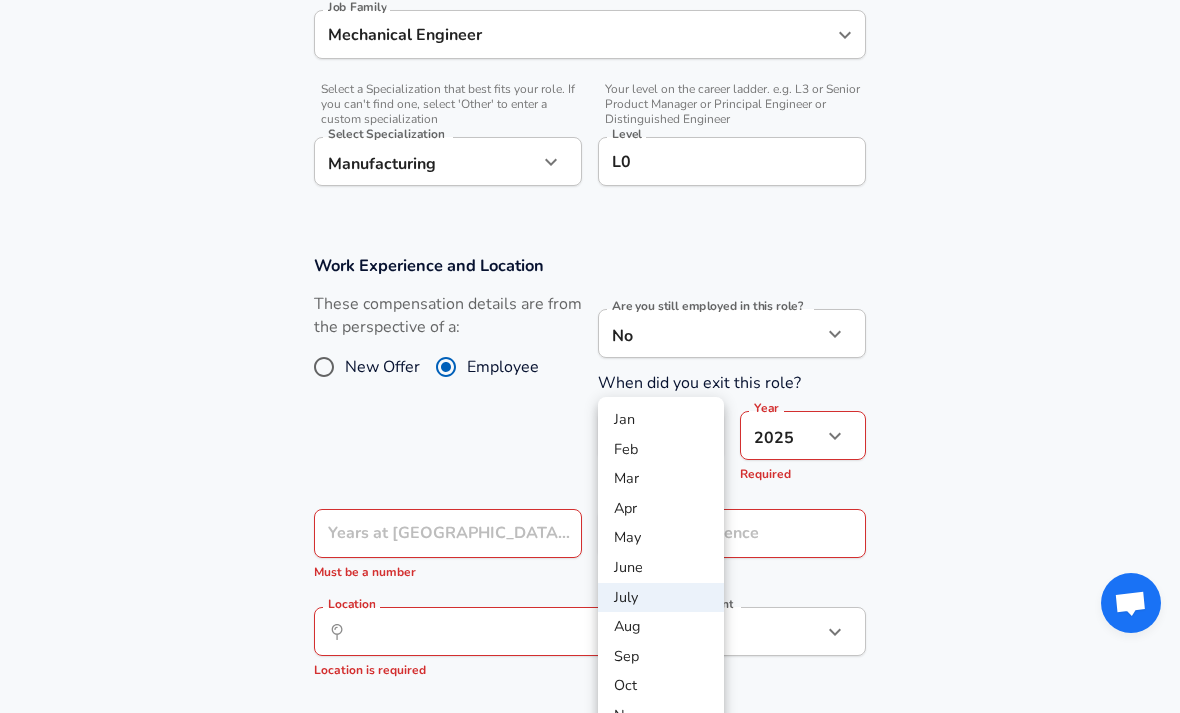click on "Aug" at bounding box center [661, 627] 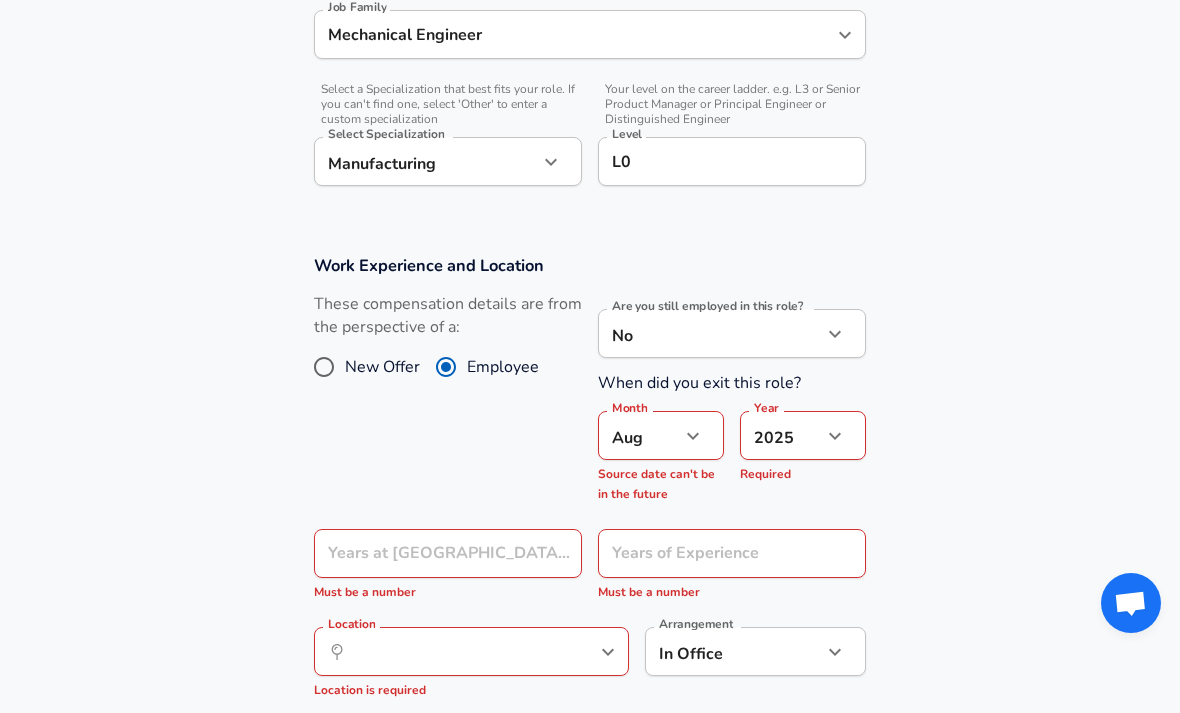 click at bounding box center (835, 436) 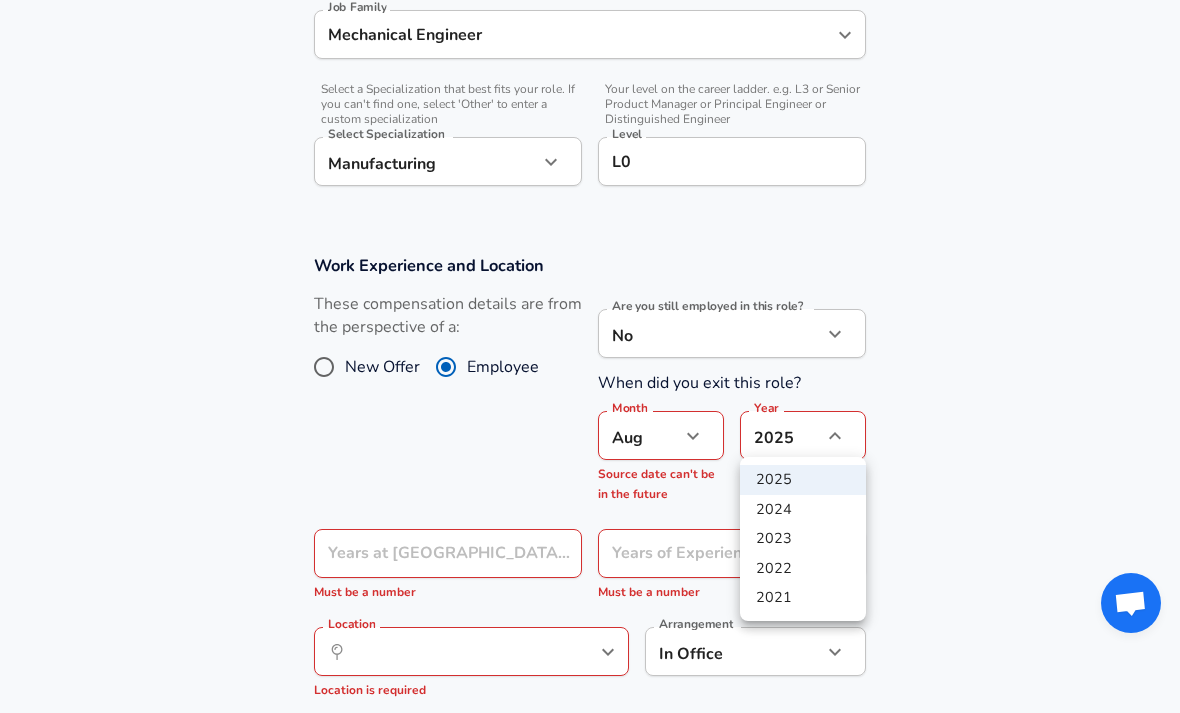 click on "2024" at bounding box center (803, 510) 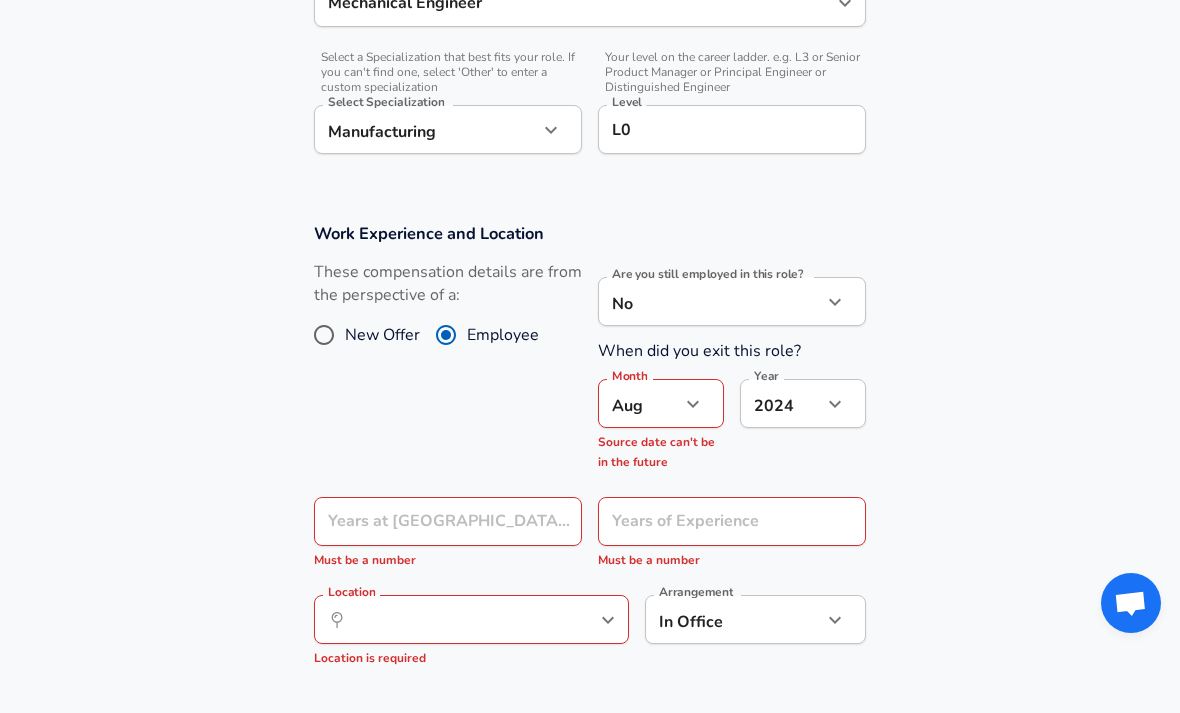 scroll, scrollTop: 710, scrollLeft: 0, axis: vertical 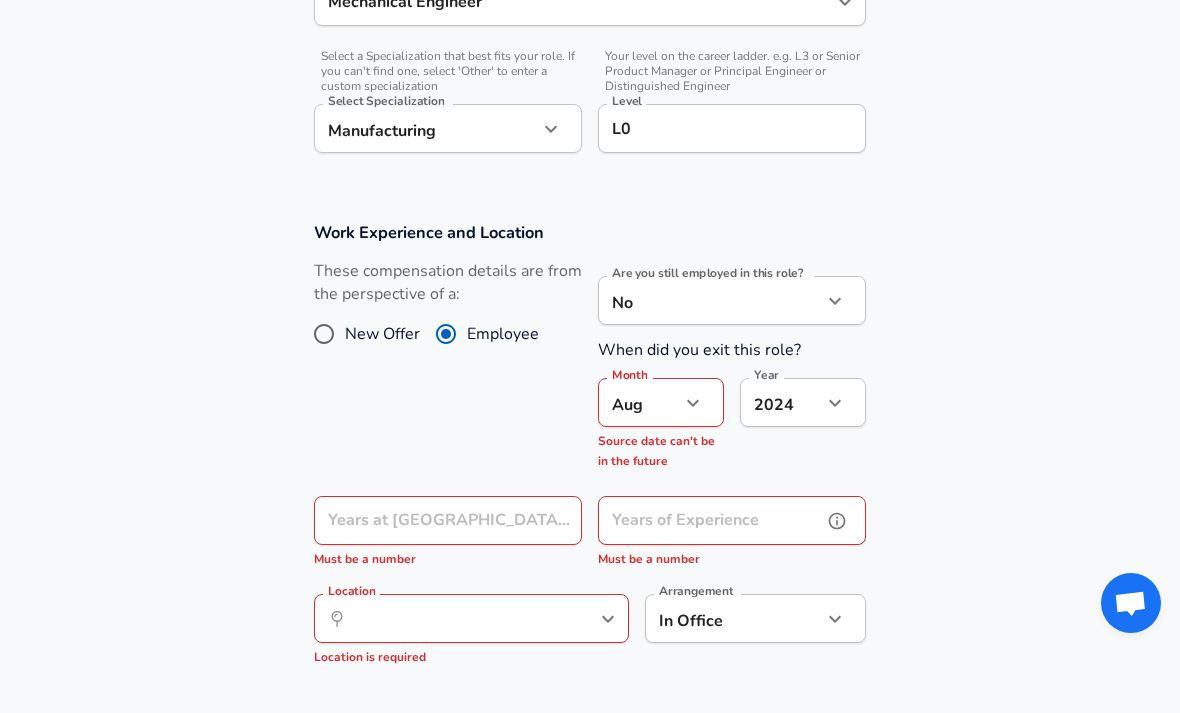 click on "Years of Experience" at bounding box center [710, 520] 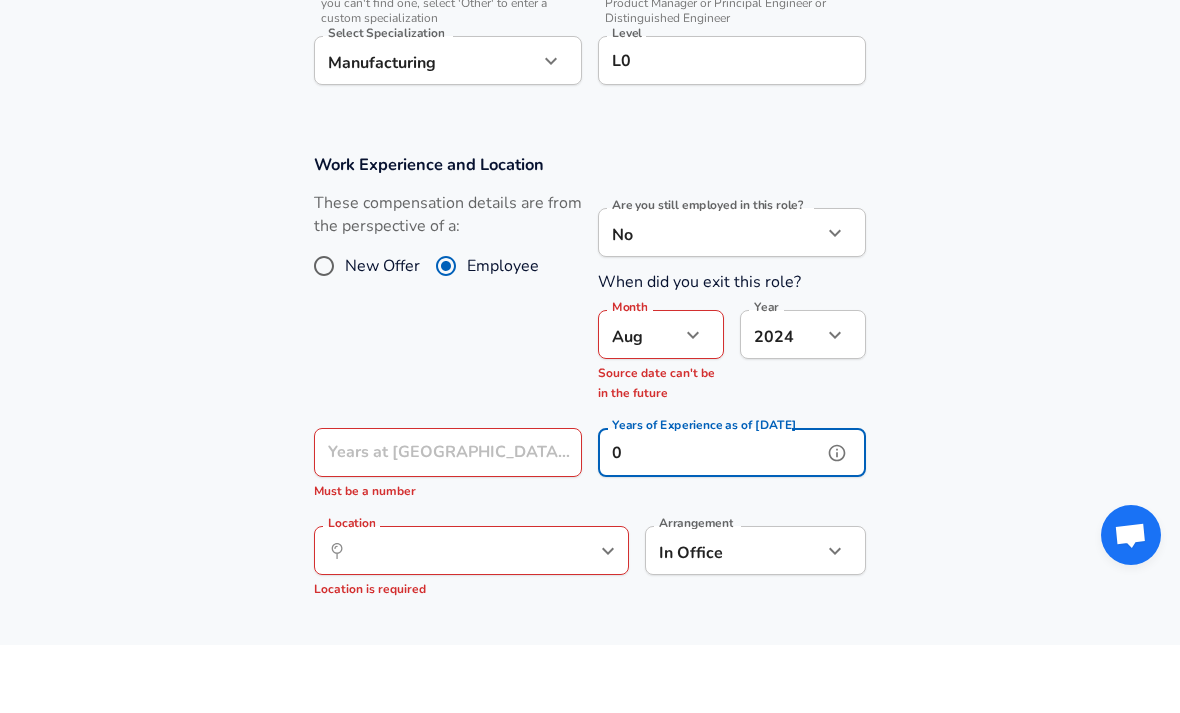 scroll, scrollTop: 713, scrollLeft: 0, axis: vertical 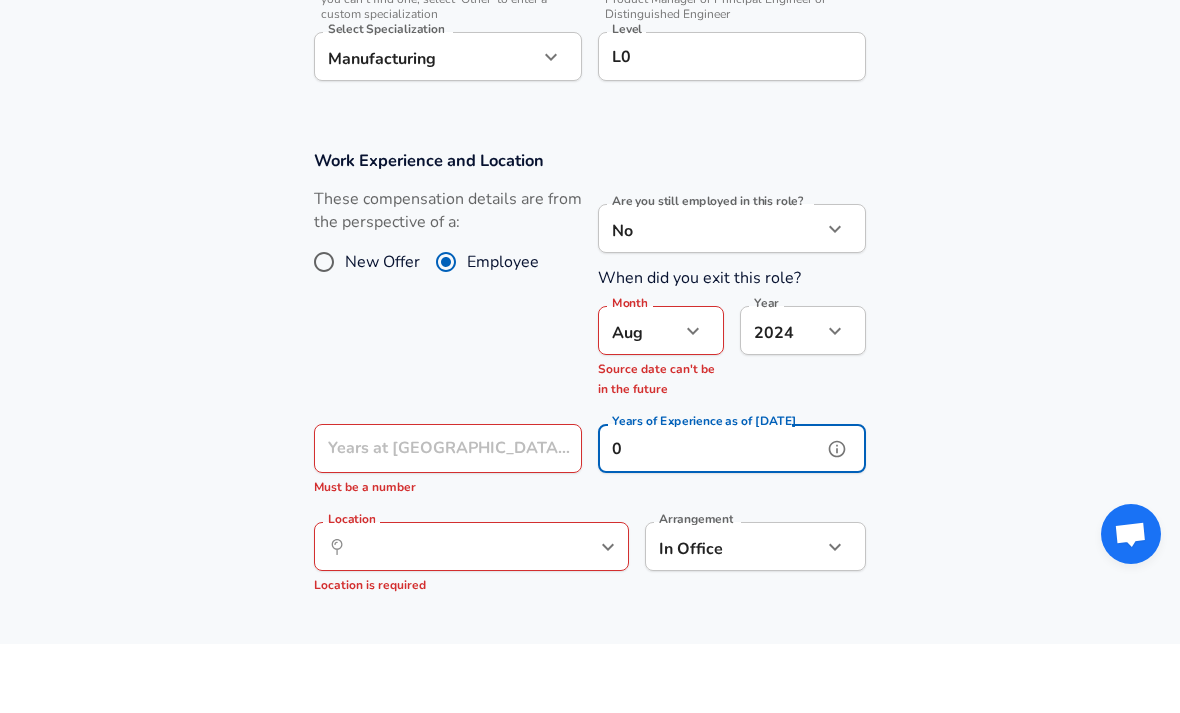 click on "​ Location" at bounding box center [471, 615] 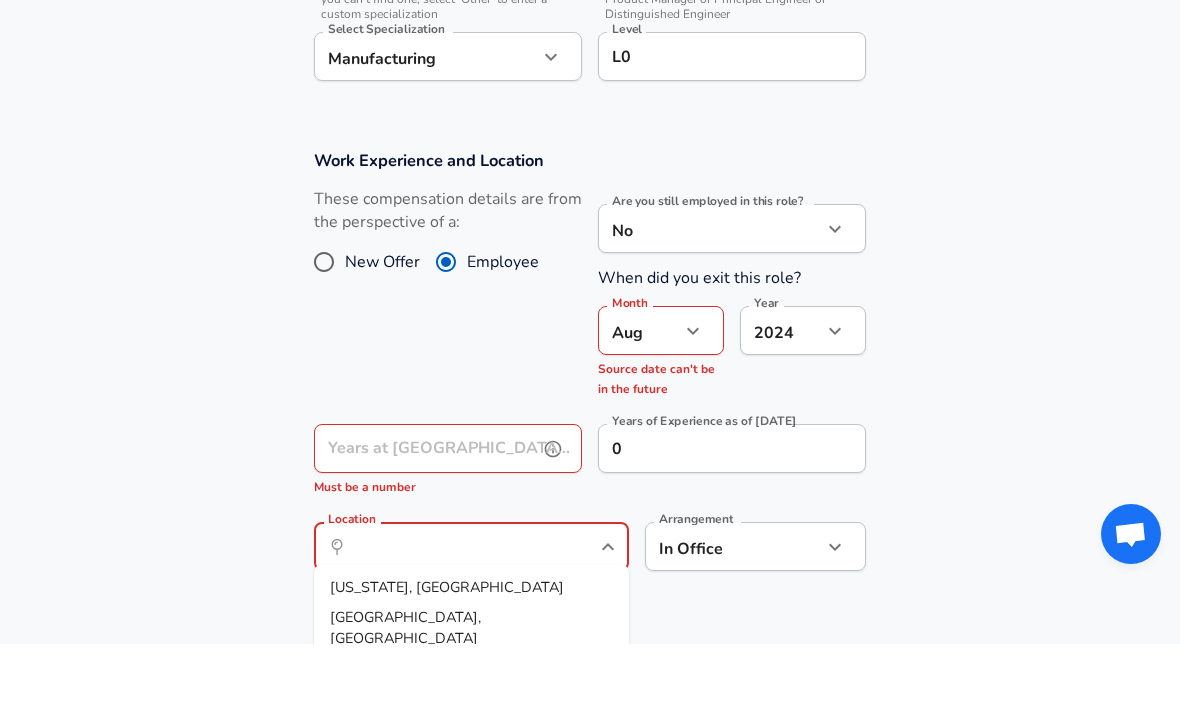 click on "Years at [GEOGRAPHIC_DATA] and [PERSON_NAME]" at bounding box center [426, 517] 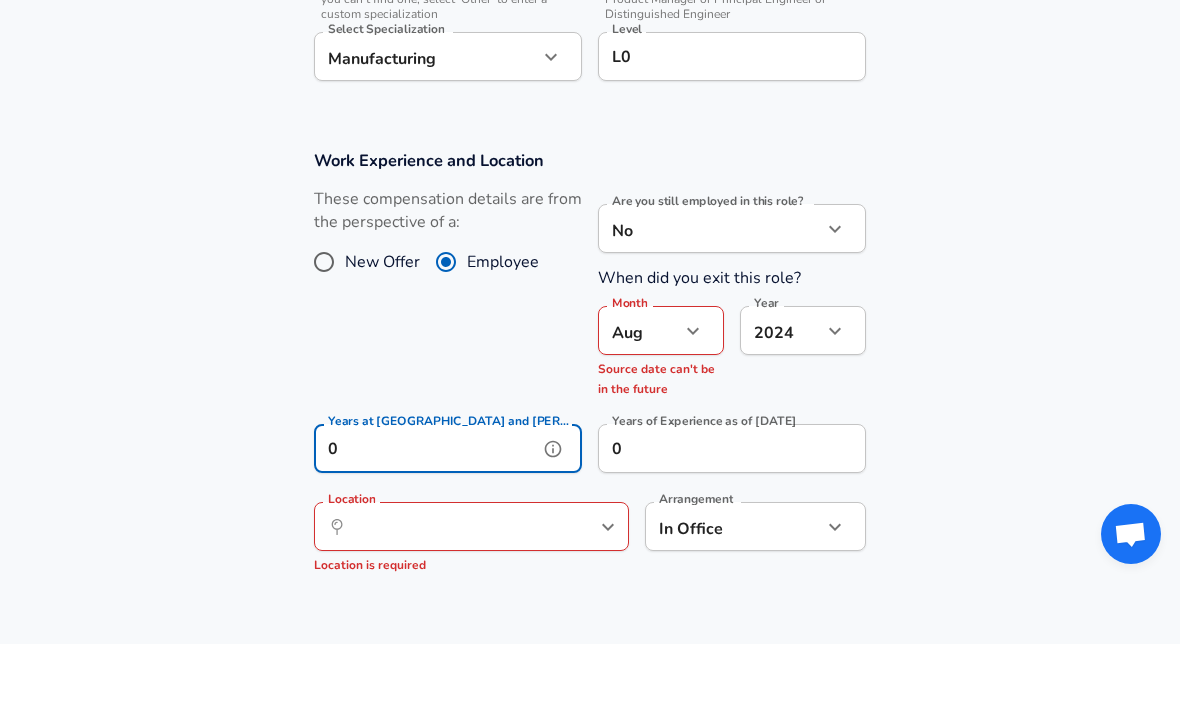 click 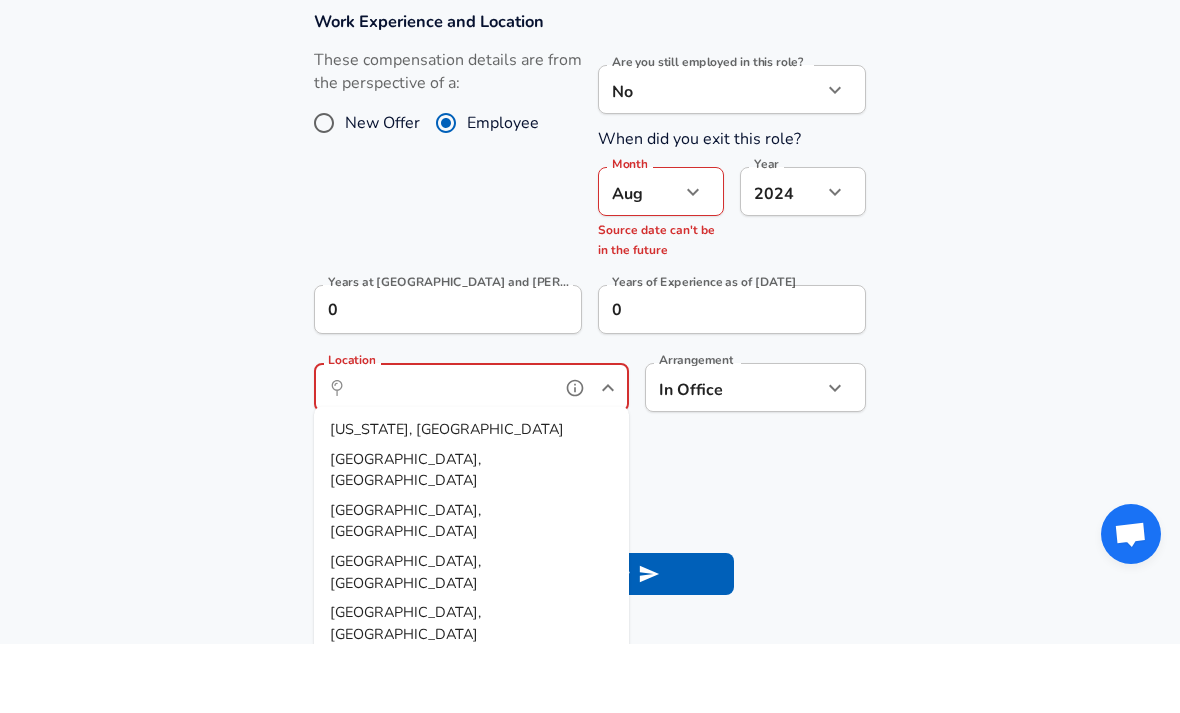 scroll, scrollTop: 853, scrollLeft: 0, axis: vertical 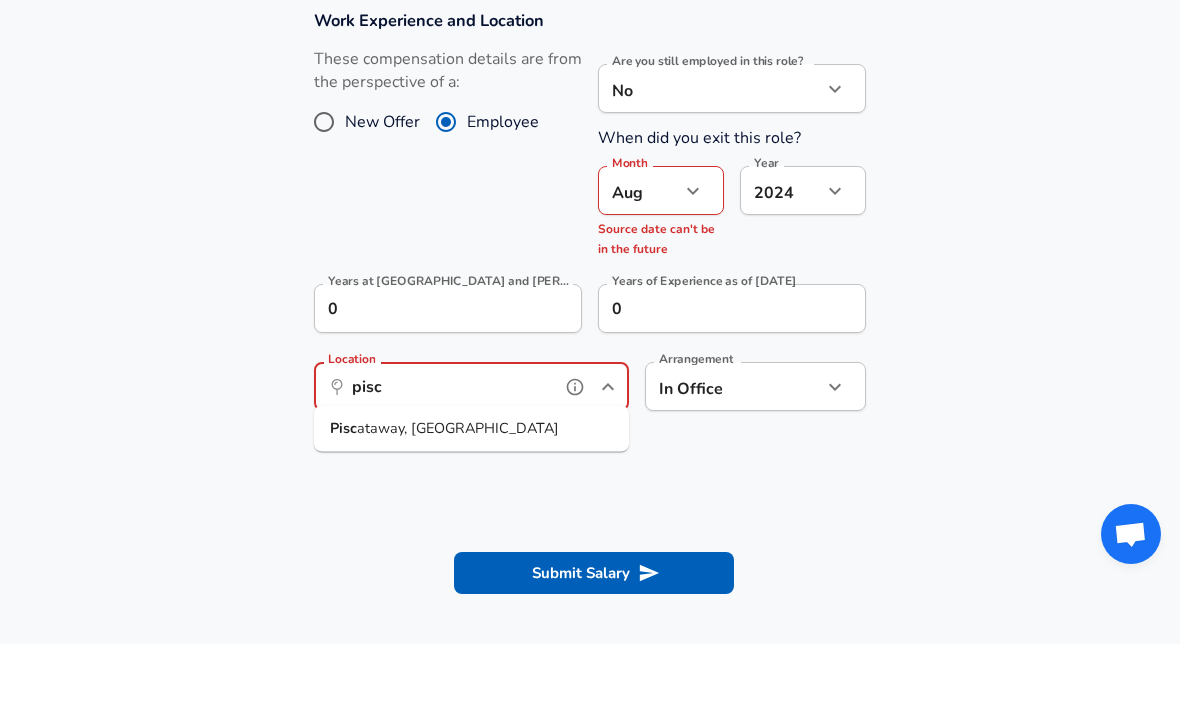 click on "Pisc ataway, [GEOGRAPHIC_DATA]" at bounding box center (471, 498) 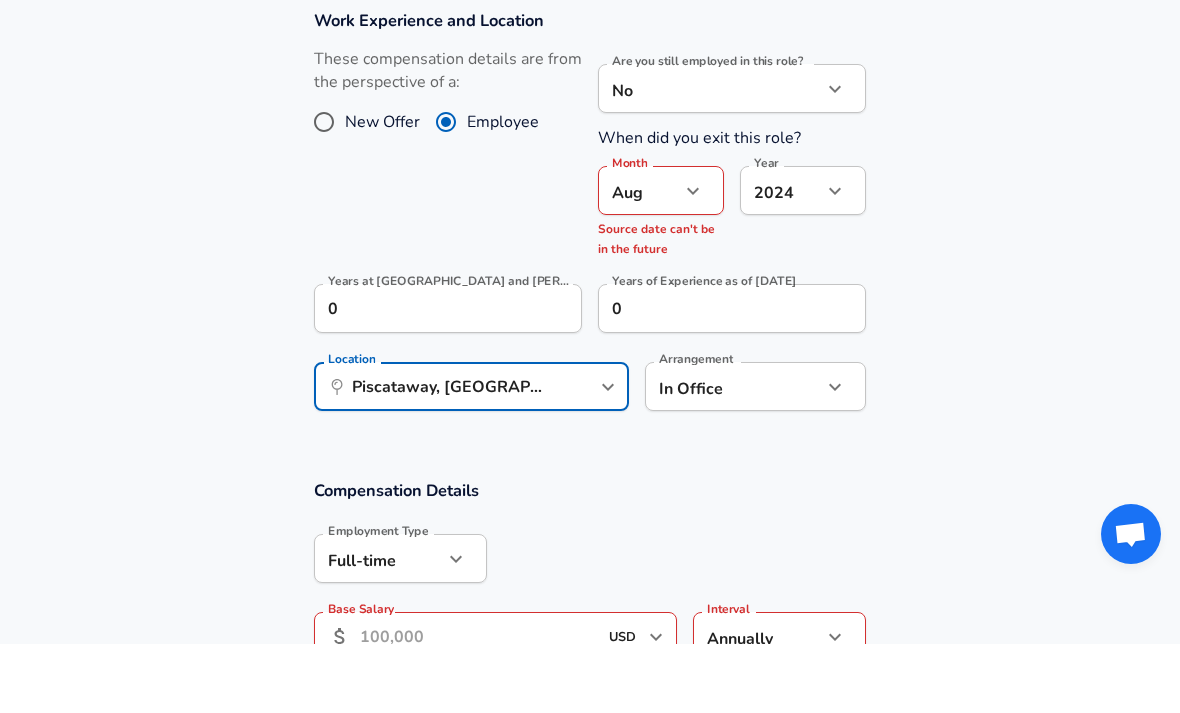 click on "Restart Add Your Salary Upload your offer letter   to verify your submission Enhance Privacy and Anonymity No Automatically hides specific fields until there are enough submissions to safely display the full details.   More Details Based on your submission and the data points that we have already collected, we will automatically hide and anonymize specific fields if there aren't enough data points to remain sufficiently anonymous. Company & Title Information   Enter the company you received your offer from Company Binsky and [PERSON_NAME] Company   Select the title that closest resembles your official title. This should be similar to the title that was present on your offer letter. Title Mechanical Engineering Intern Title Please submit intern salaries  here   Select a job family that best fits your role. If you can't find one, select 'Other' to enter a custom job family Job Family Mechanical Engineer Job Family   Select Specialization Manufacturing Manufacturing Select Specialization   Level L0 Level New Offer No 8" at bounding box center (590, -497) 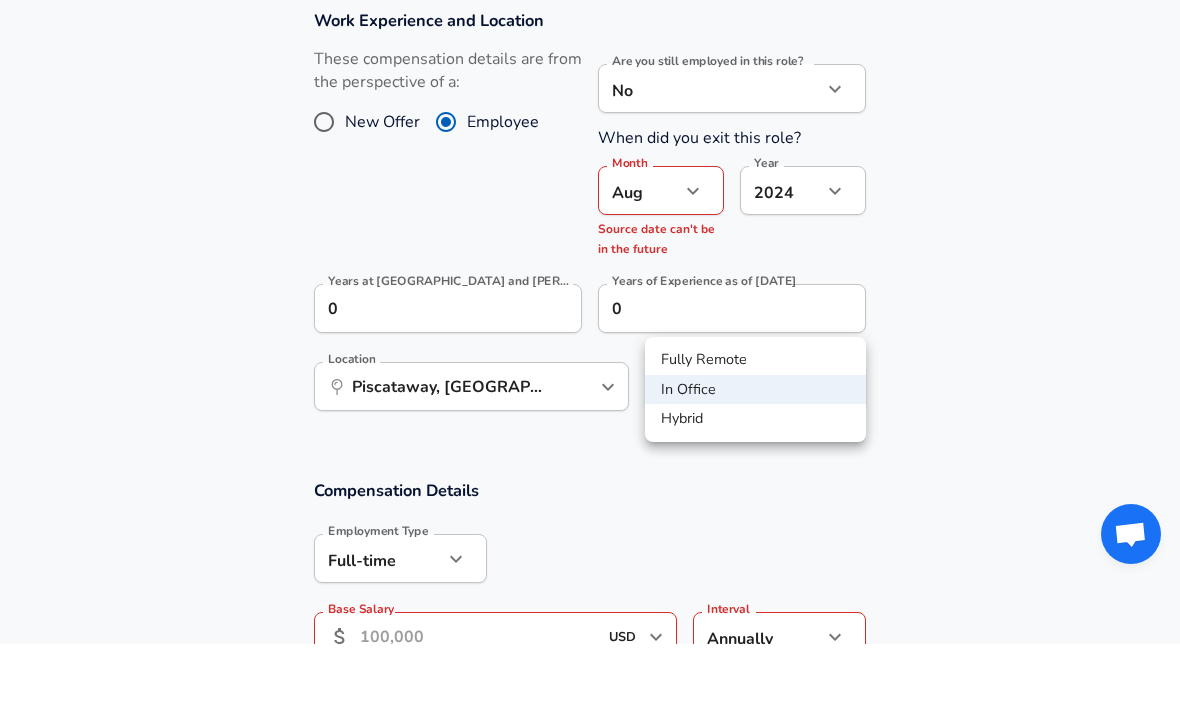 scroll, scrollTop: 922, scrollLeft: 0, axis: vertical 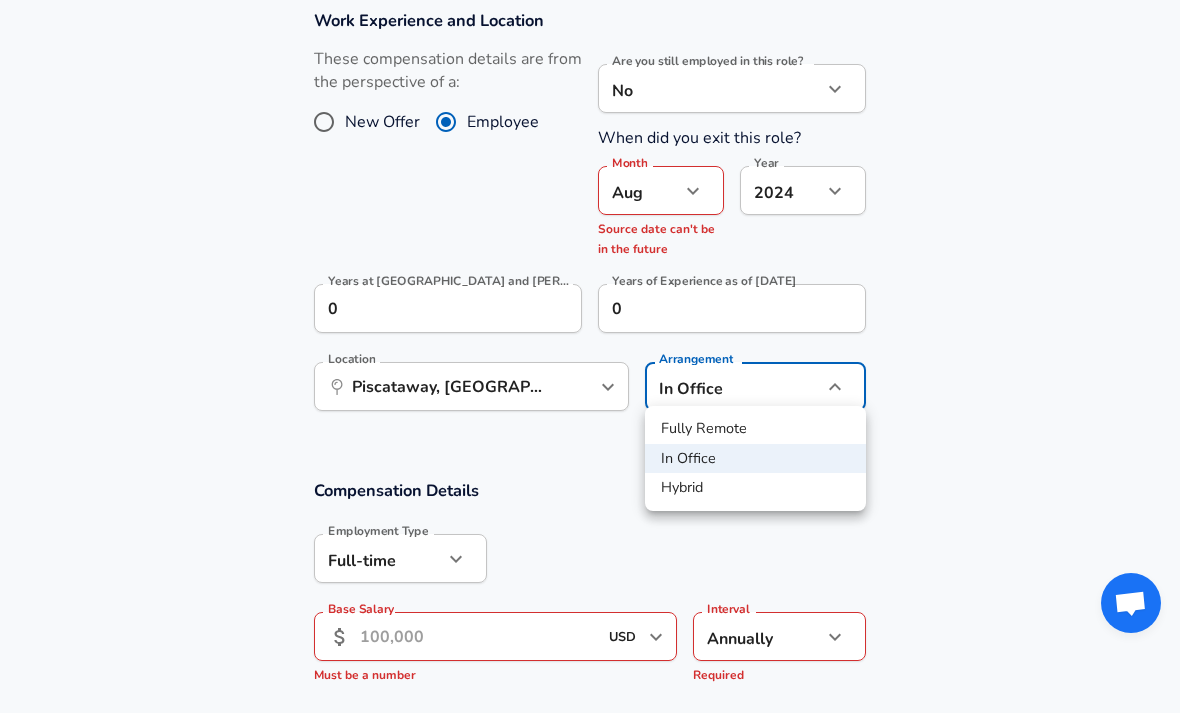click on "In Office" at bounding box center (755, 459) 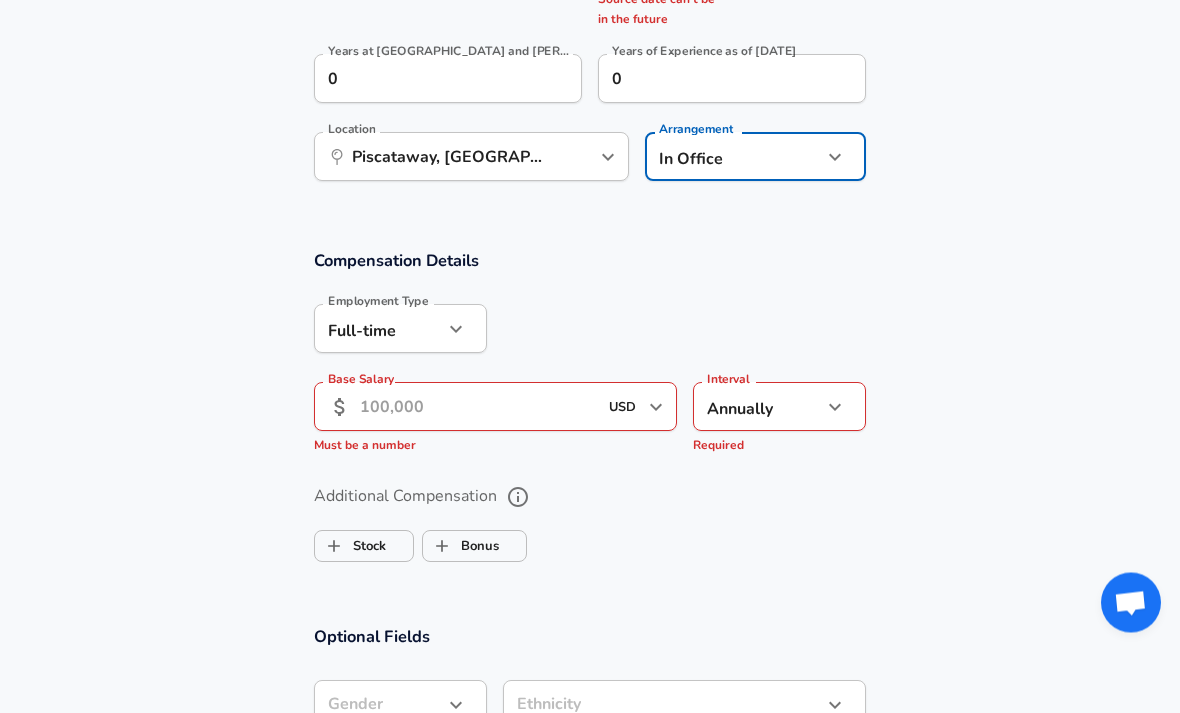click 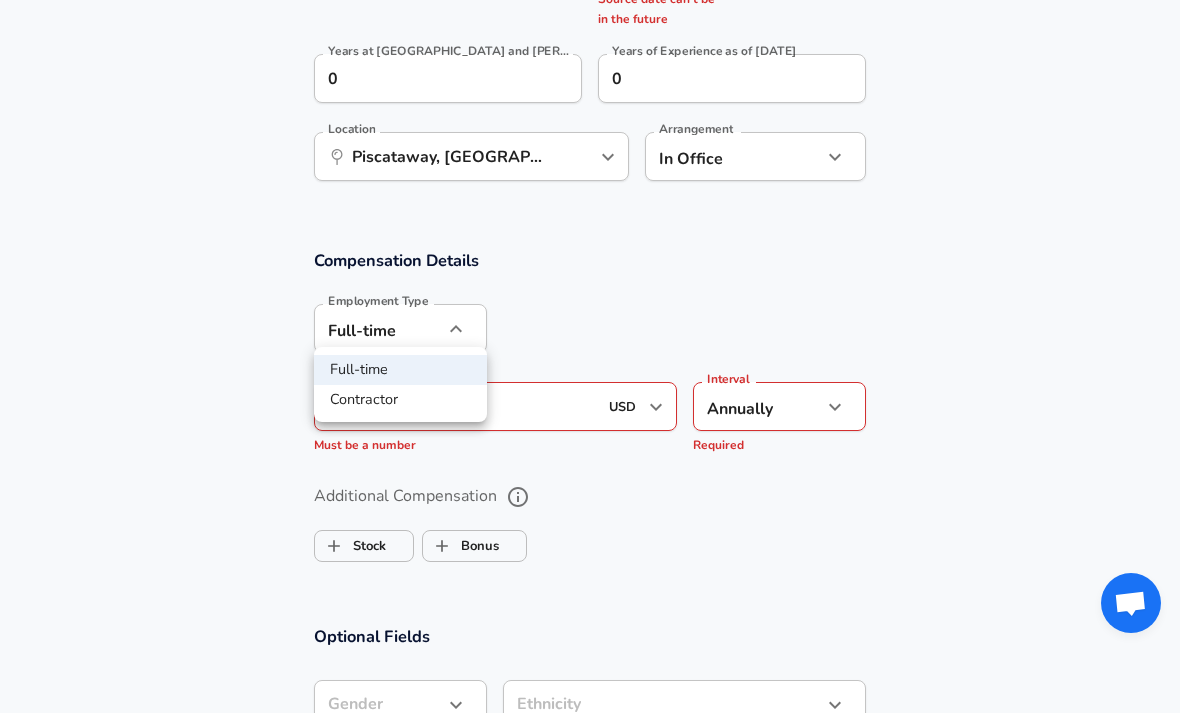 click on "Contractor" at bounding box center [400, 400] 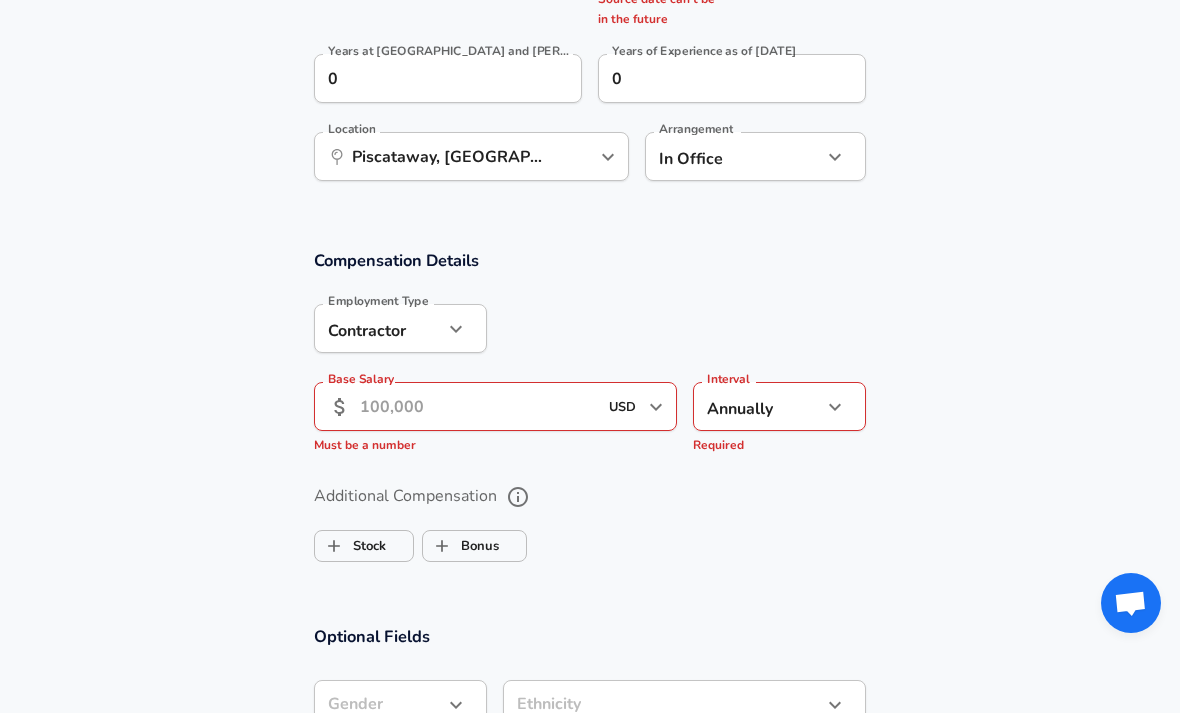 click on "Base Salary" at bounding box center (478, 406) 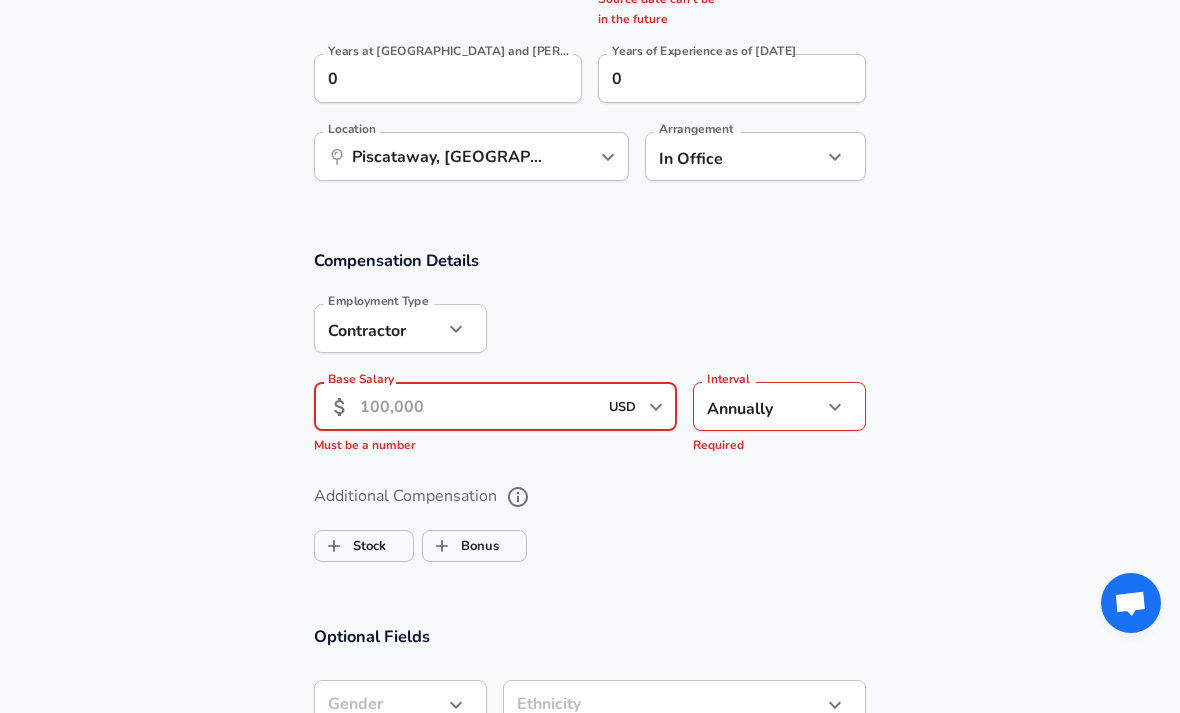 scroll, scrollTop: 1151, scrollLeft: 0, axis: vertical 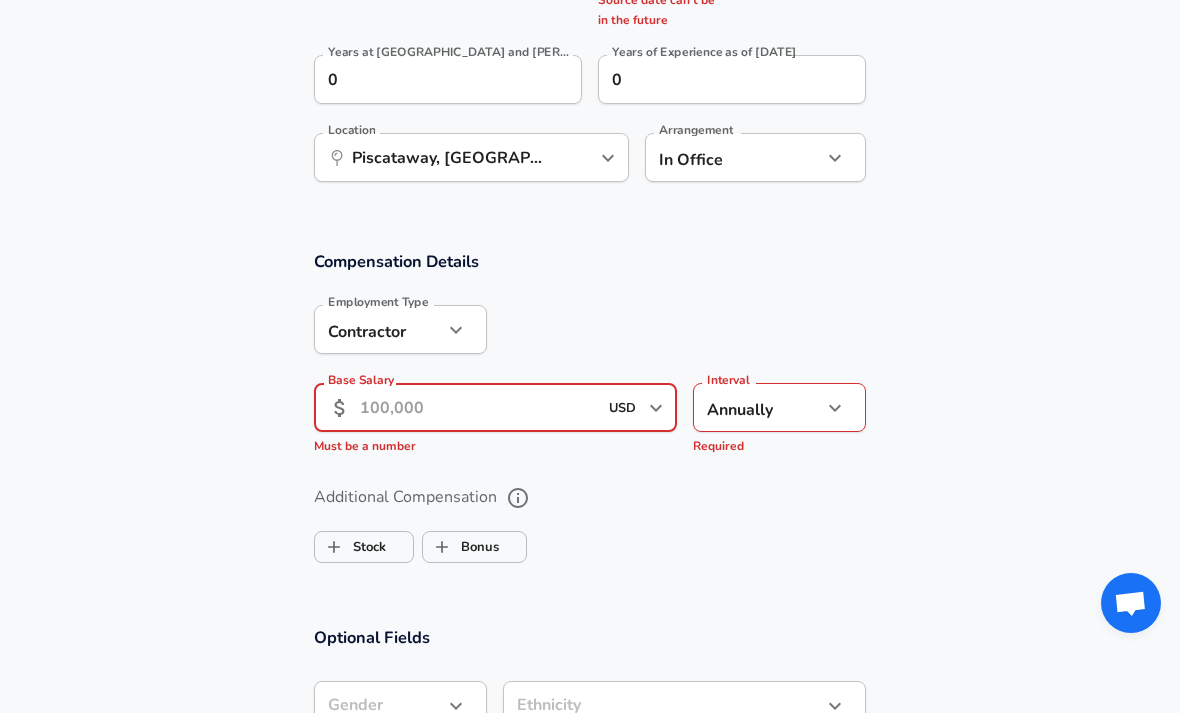 click at bounding box center [835, 408] 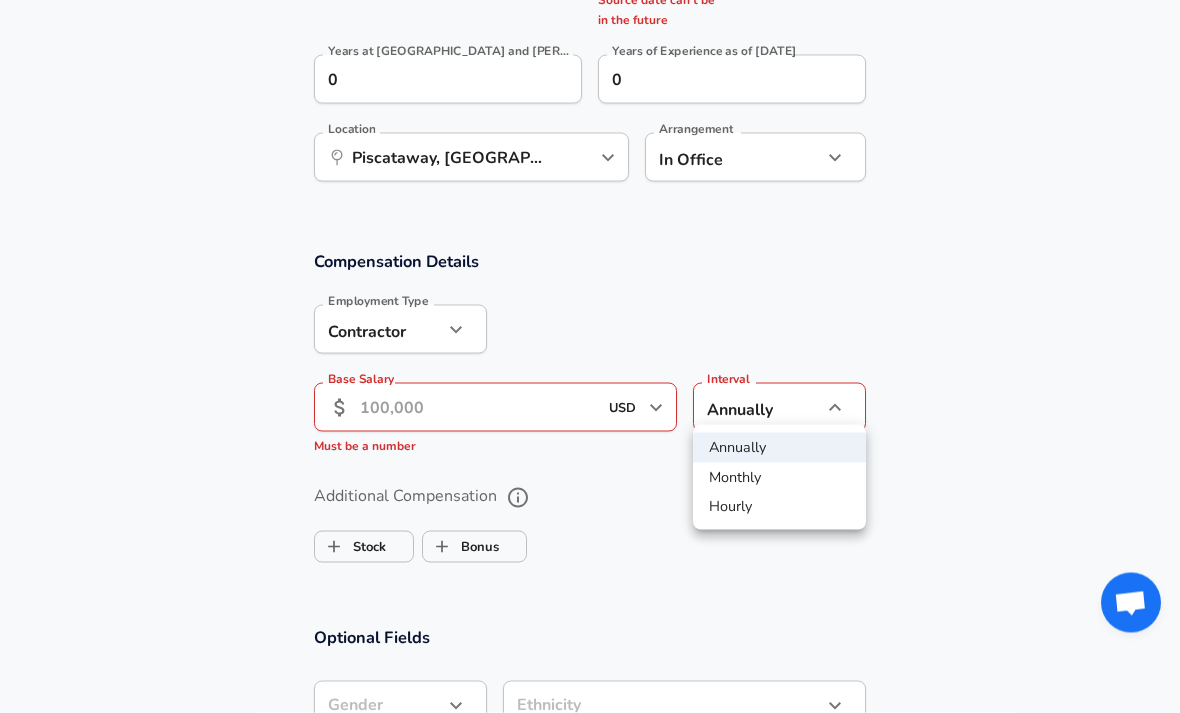 scroll, scrollTop: 1152, scrollLeft: 0, axis: vertical 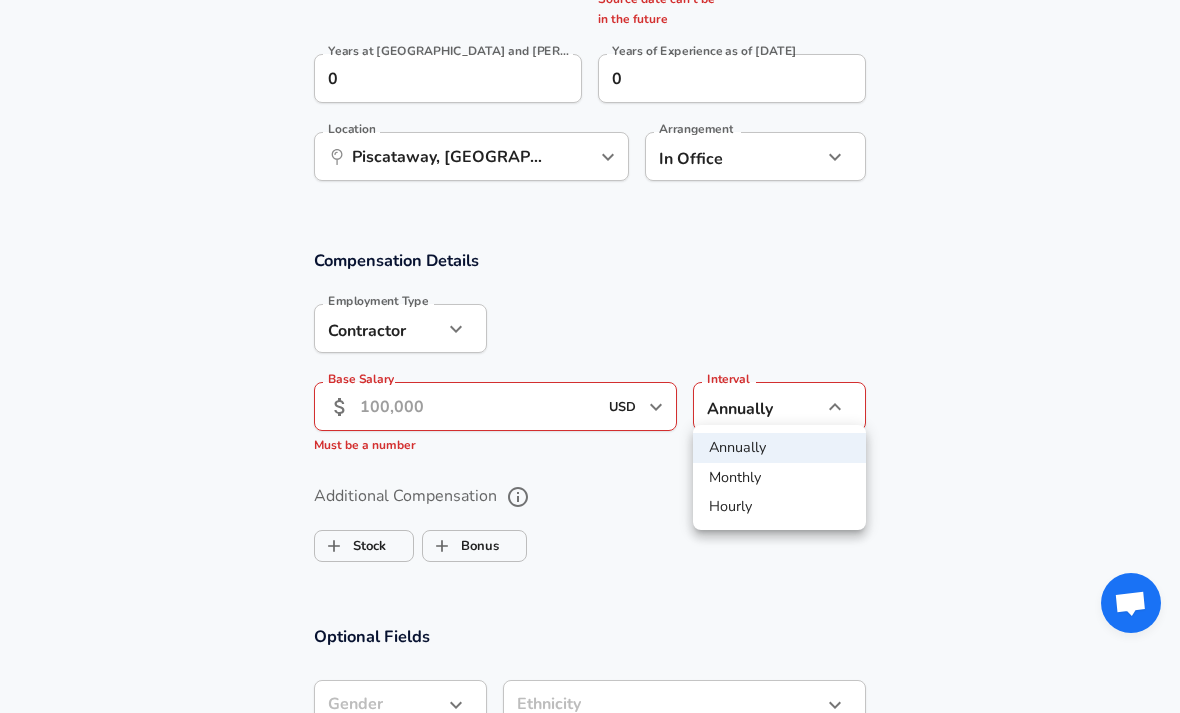 click on "Hourly" at bounding box center [779, 507] 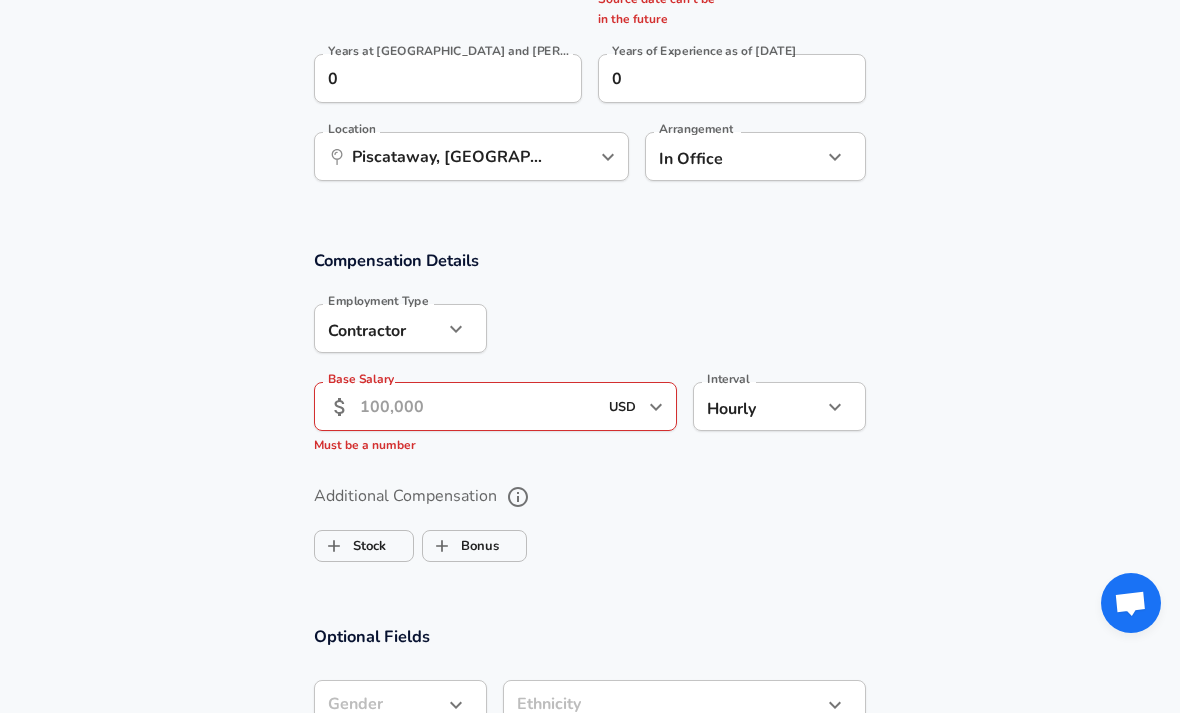 click on "USD" at bounding box center (623, 406) 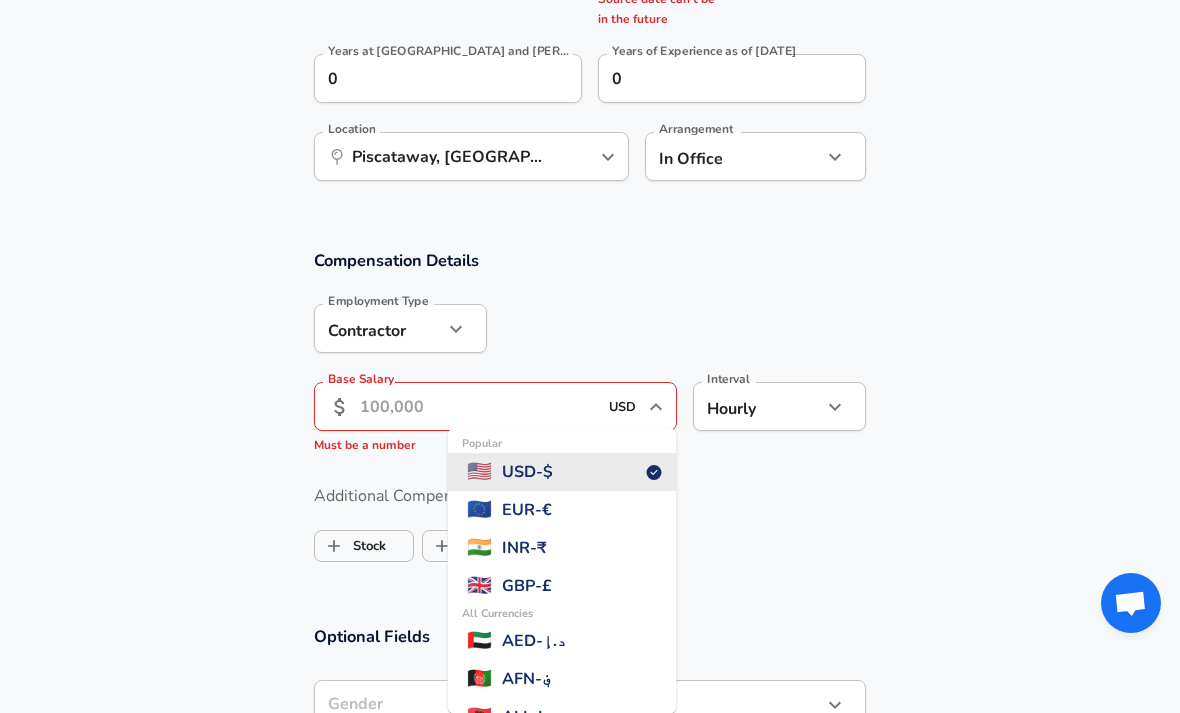scroll, scrollTop: 1151, scrollLeft: 0, axis: vertical 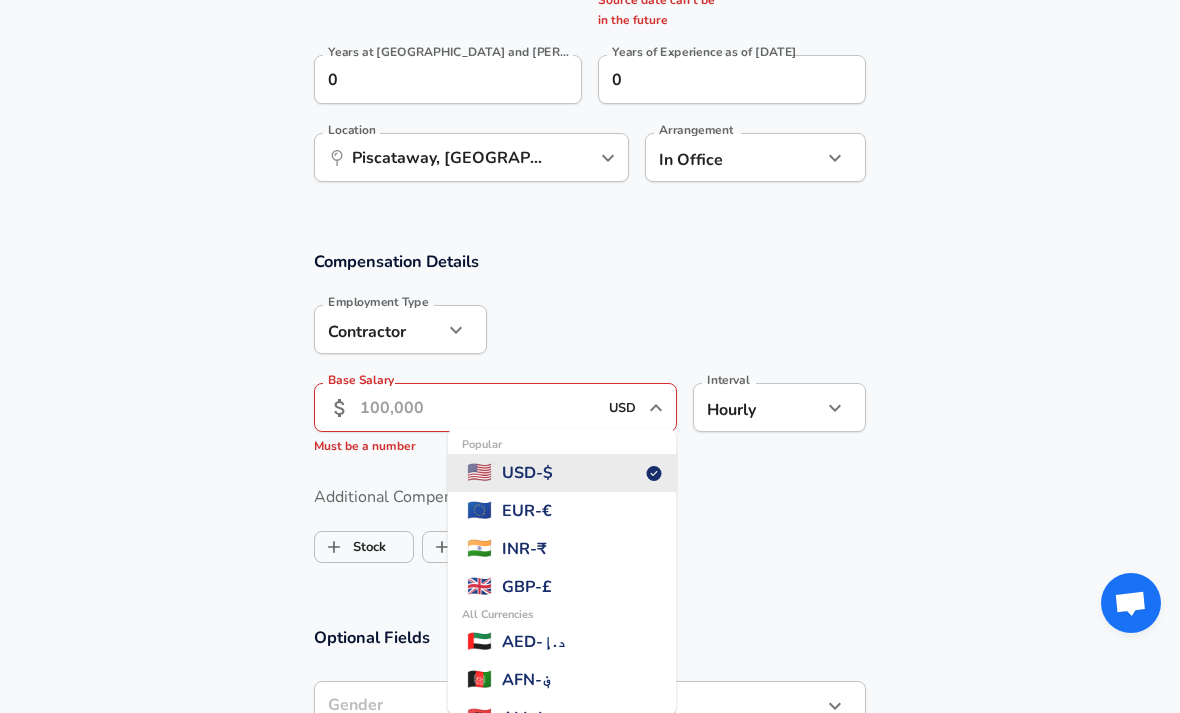 click on "Base Salary" at bounding box center [478, 407] 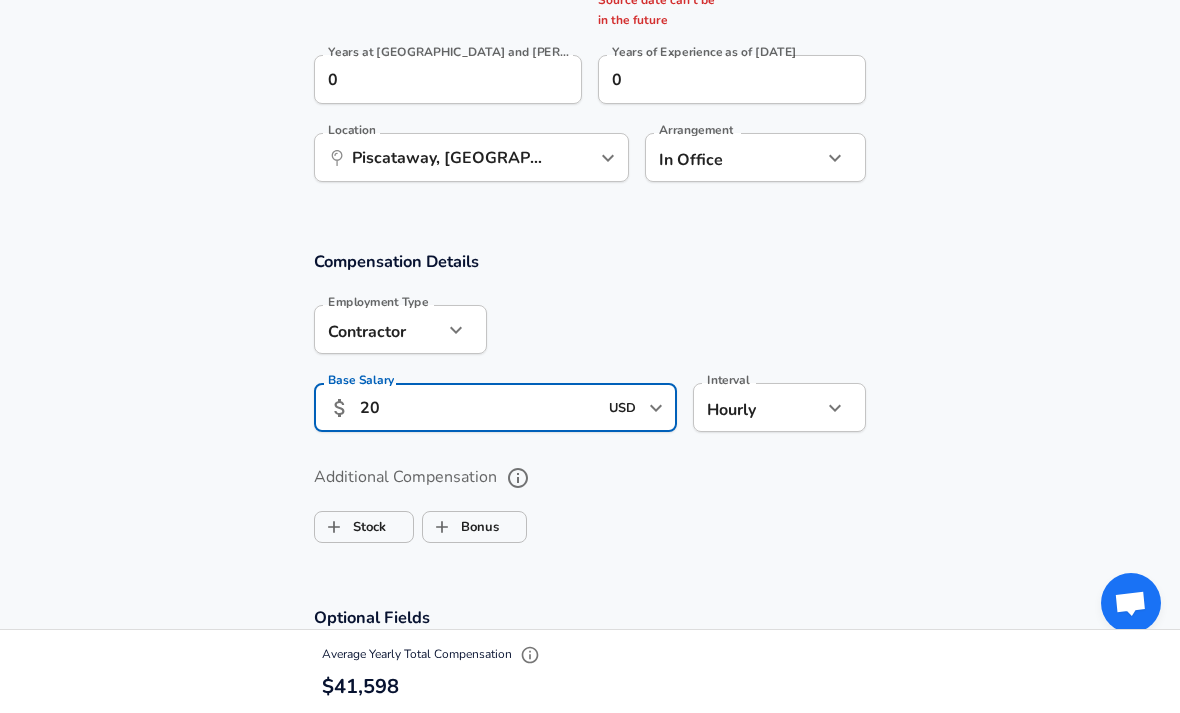 type on "20" 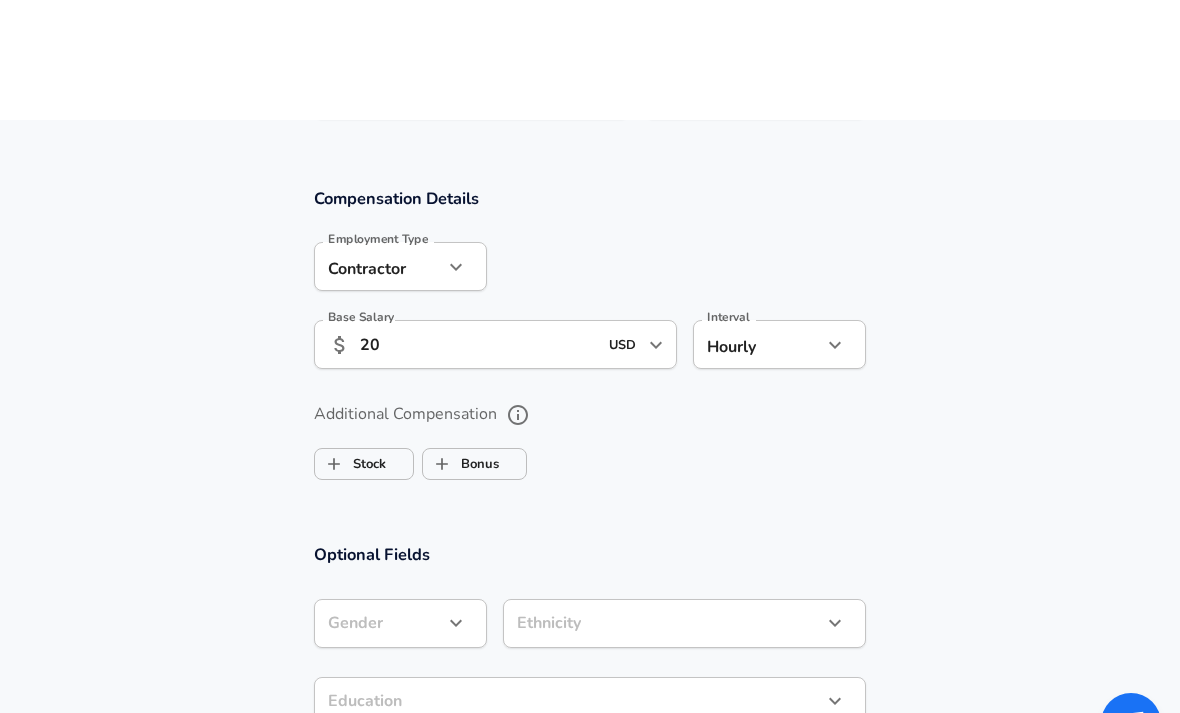 scroll, scrollTop: 1346, scrollLeft: 0, axis: vertical 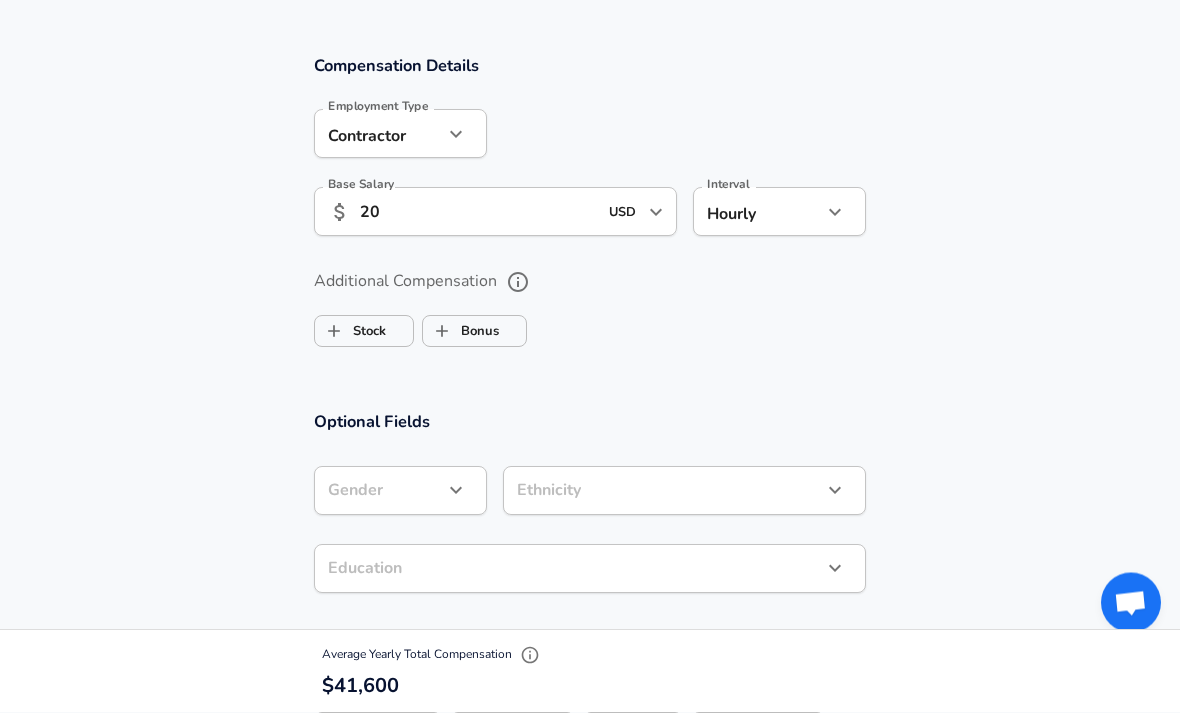 click on "Bonus" at bounding box center [442, 332] 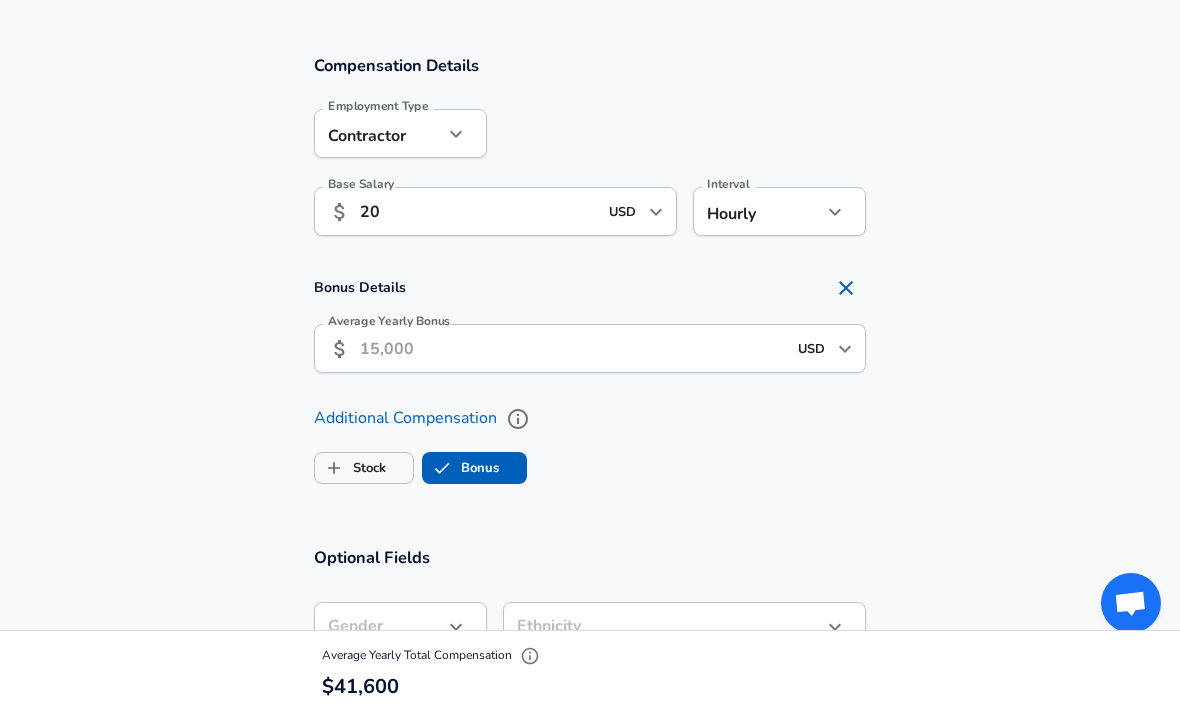 checkbox on "true" 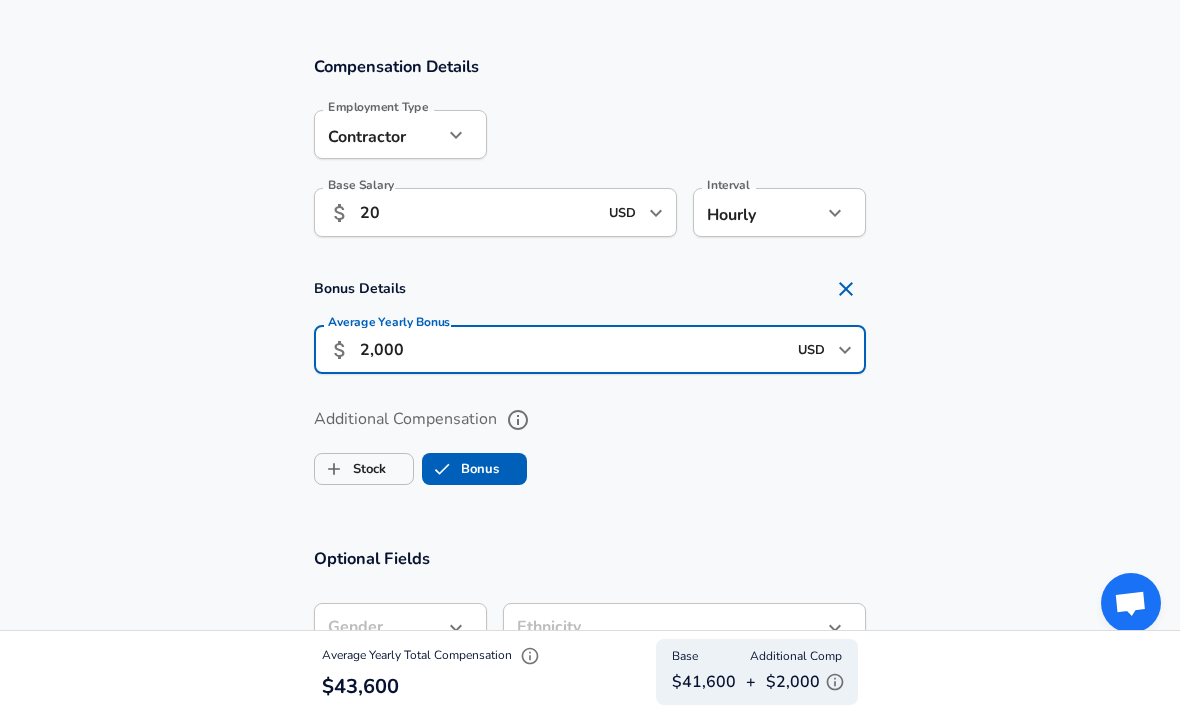 click on "Optional Fields Gender ​ Gender Ethnicity ​ Ethnicity Education ​ Education Quick Select Modifiers   Stock Appreciation Out Of Band Offer High Performer Promotion Academic H-1B Negotiated Additional Details x Additional Details 0 /500 characters Email Address Email Address   Providing an email allows for editing or removal of your submission. We may also reach out if we have any questions. Your email will not be published." at bounding box center (590, 873) 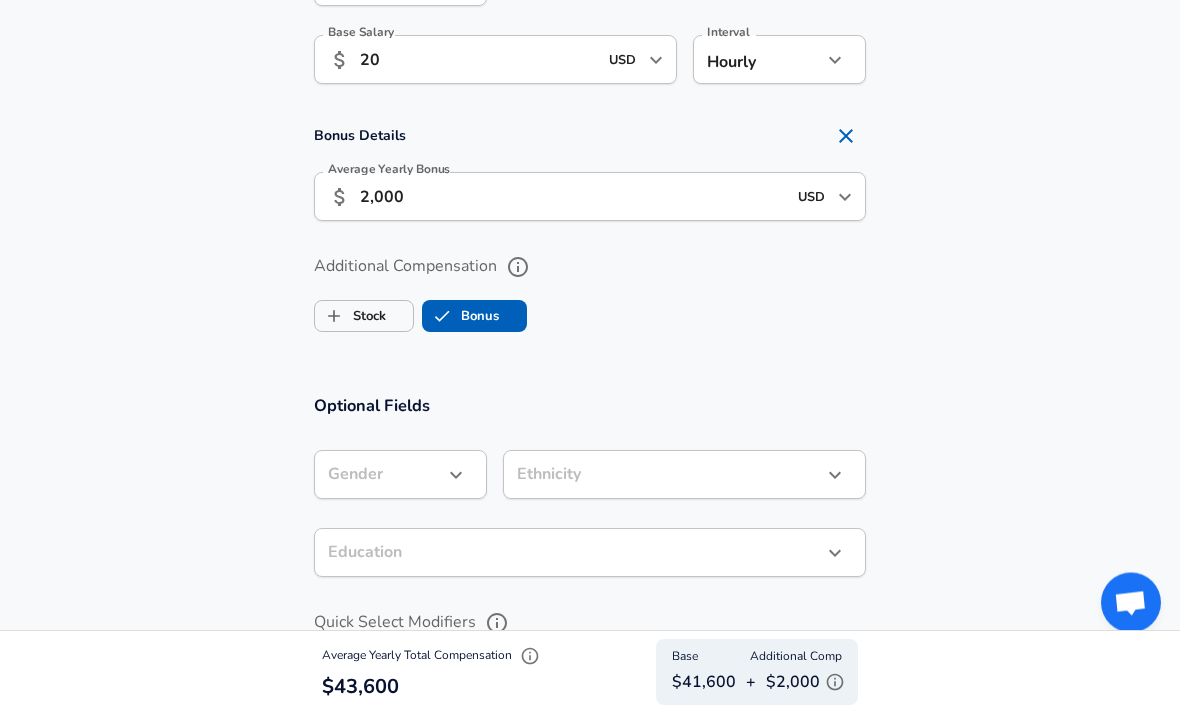 scroll, scrollTop: 1505, scrollLeft: 0, axis: vertical 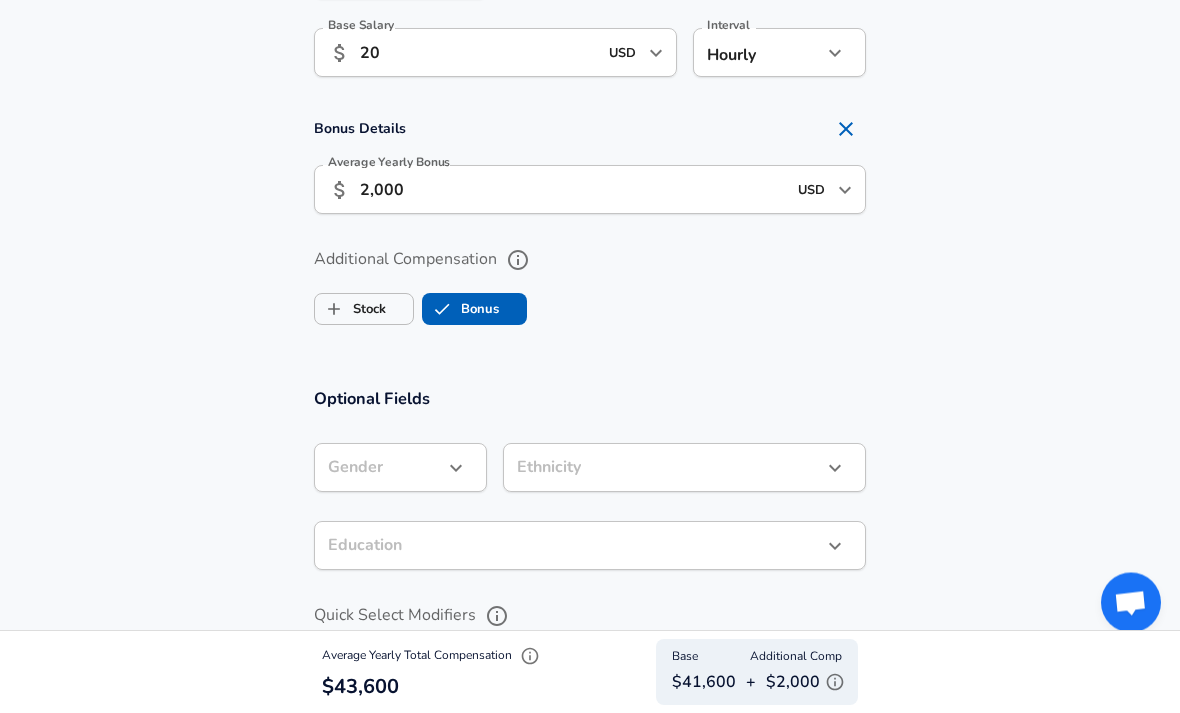 click on "2,000" at bounding box center [573, 190] 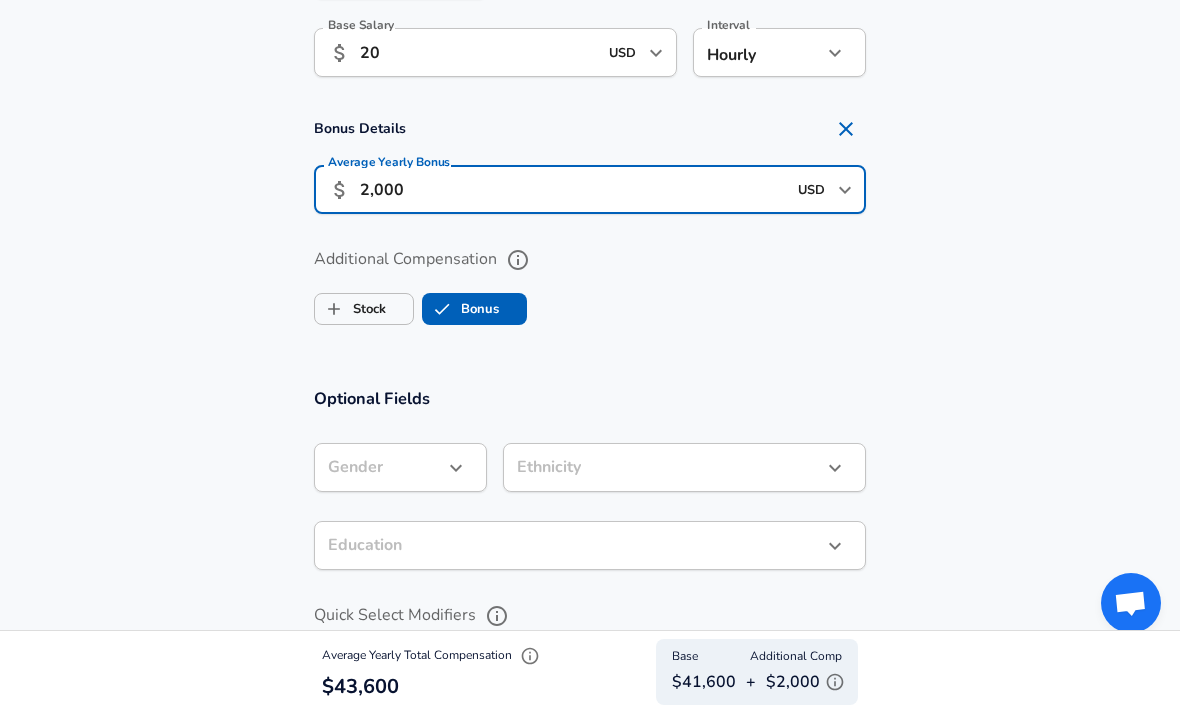 scroll, scrollTop: 1505, scrollLeft: 0, axis: vertical 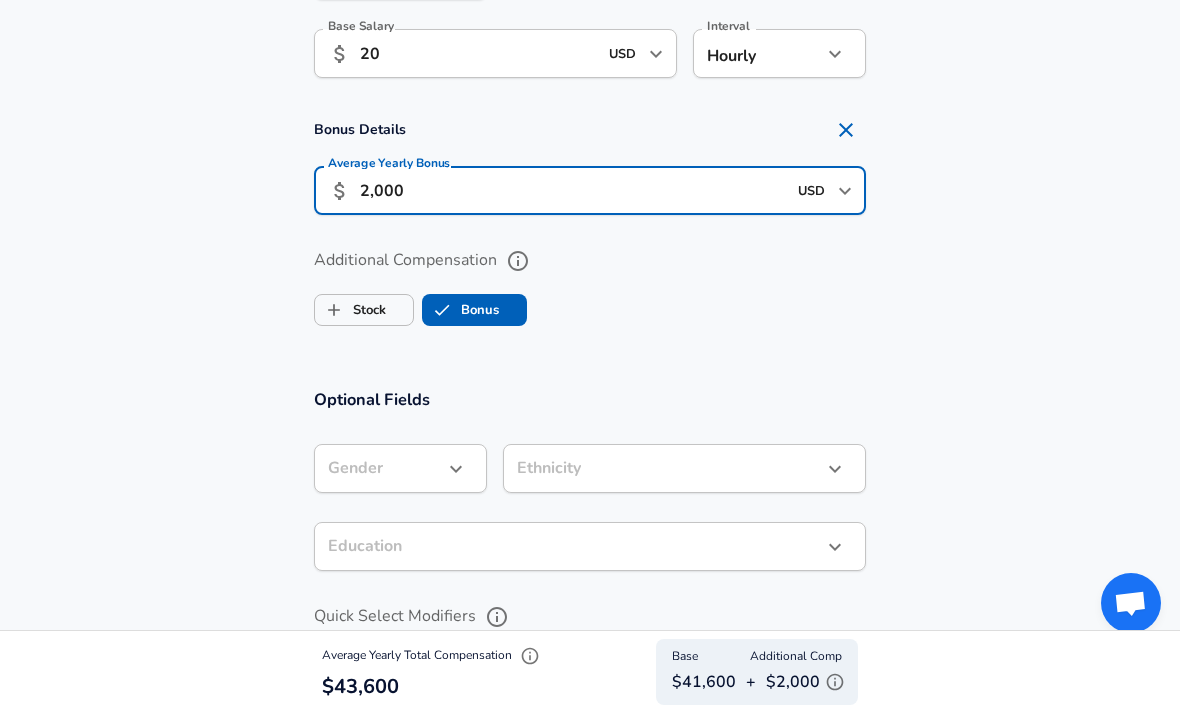 click on "2,000" at bounding box center [573, 190] 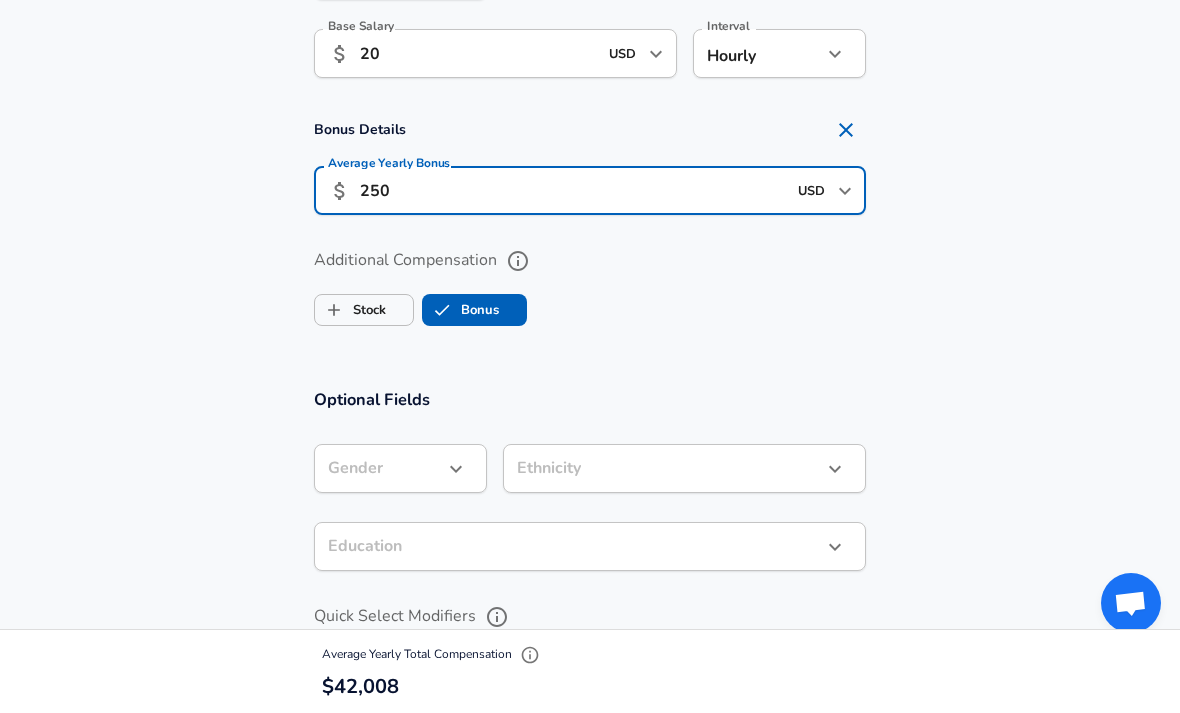type on "2,500" 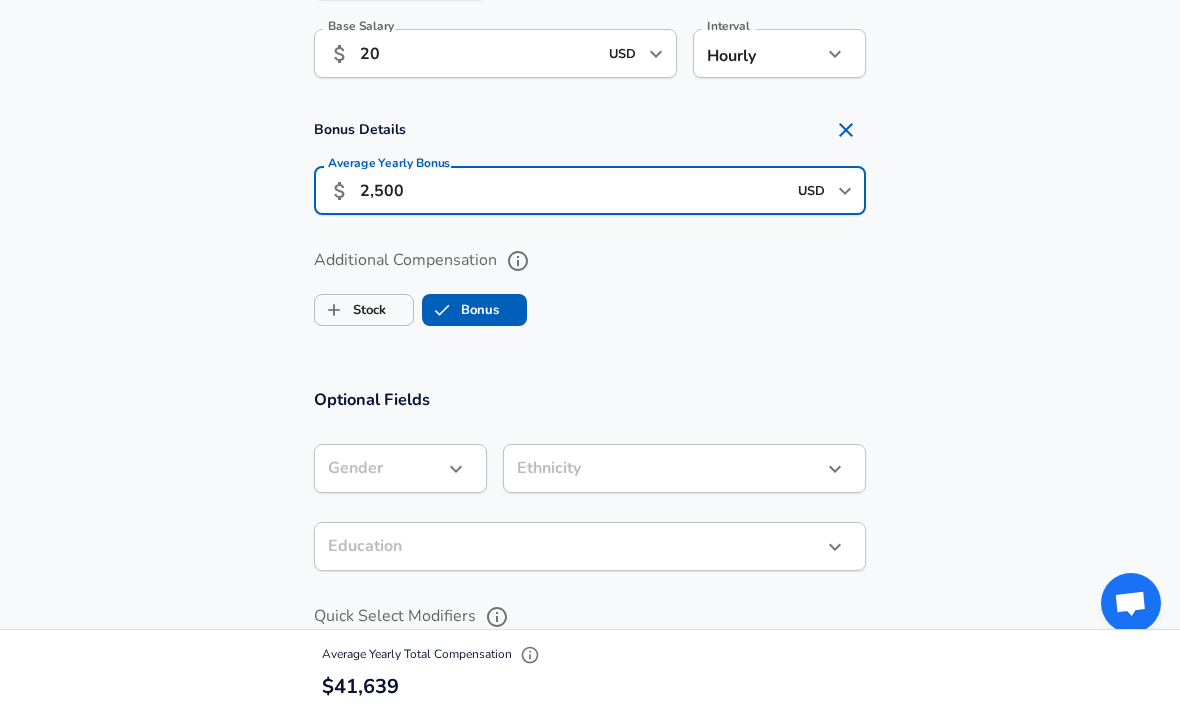 click on "Compensation Details Employment Type [DEMOGRAPHIC_DATA] [DEMOGRAPHIC_DATA] Employment Type Base Salary ​ 20 USD ​ Base Salary Interval Hourly hourly Interval Bonus Details  Average Yearly Bonus ​ 2,500 USD ​ Average Yearly Bonus Additional Compensation   Stock Bonus" at bounding box center (590, 119) 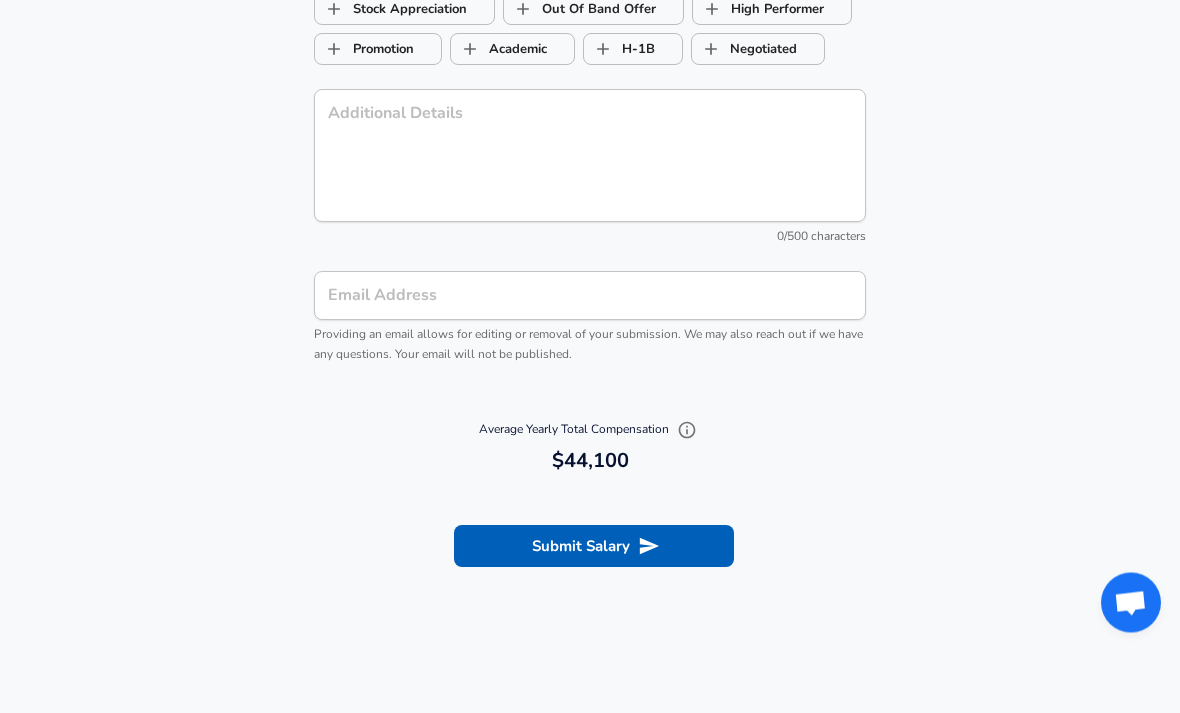scroll, scrollTop: 2215, scrollLeft: 0, axis: vertical 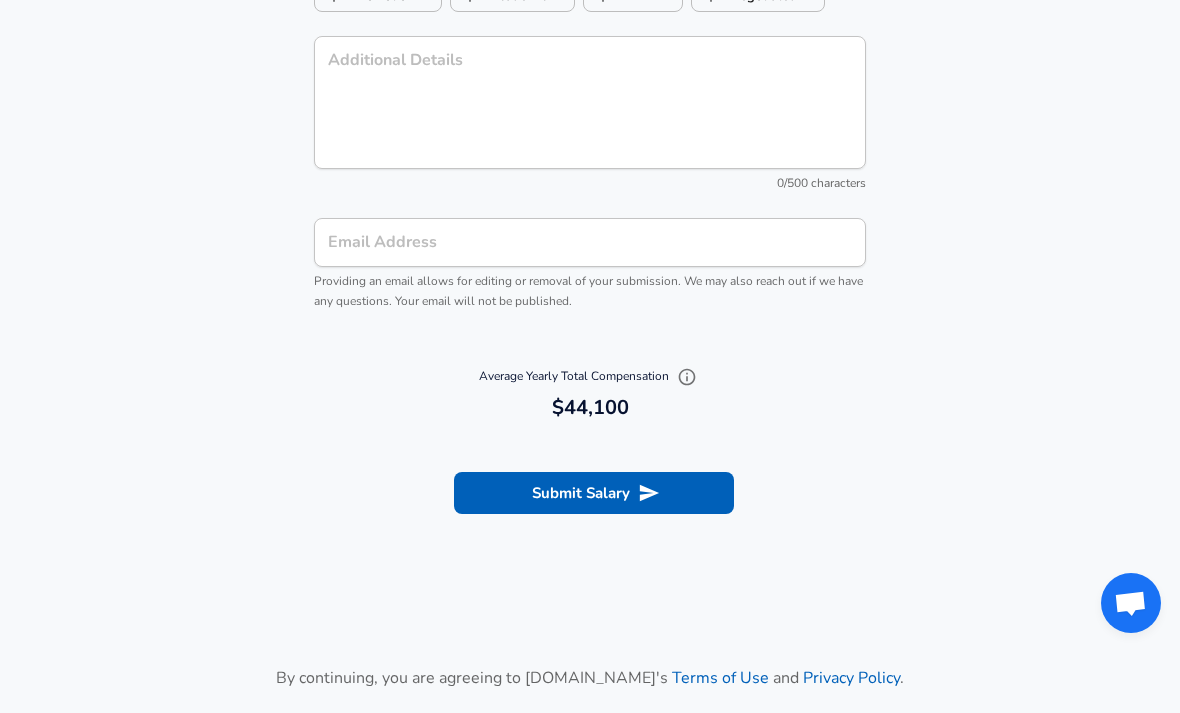 click on "Submit Salary" at bounding box center (594, 493) 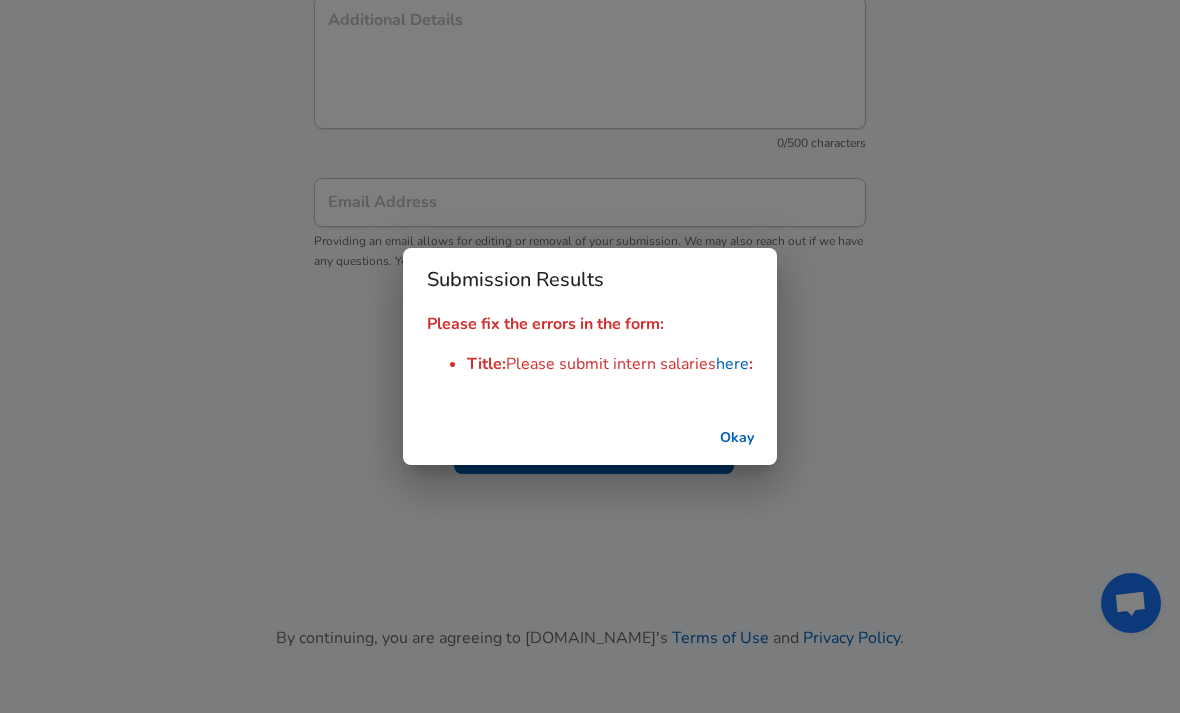 click on "here" at bounding box center [732, 364] 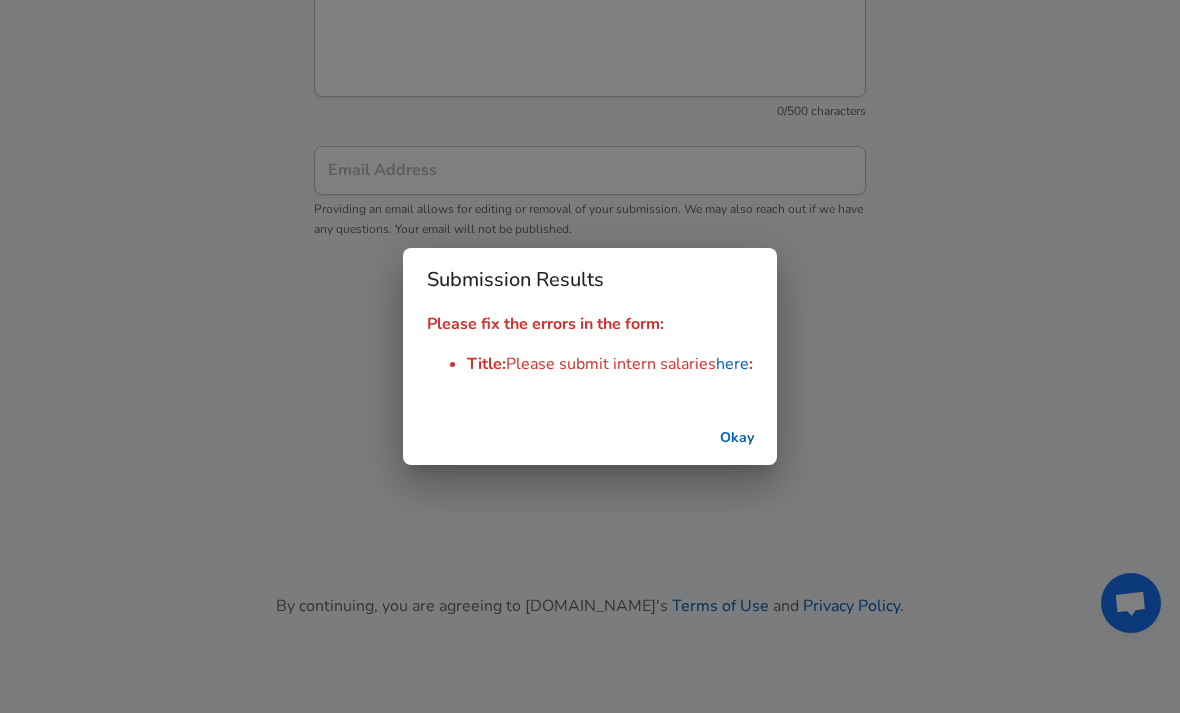 click on "Okay" at bounding box center (737, 438) 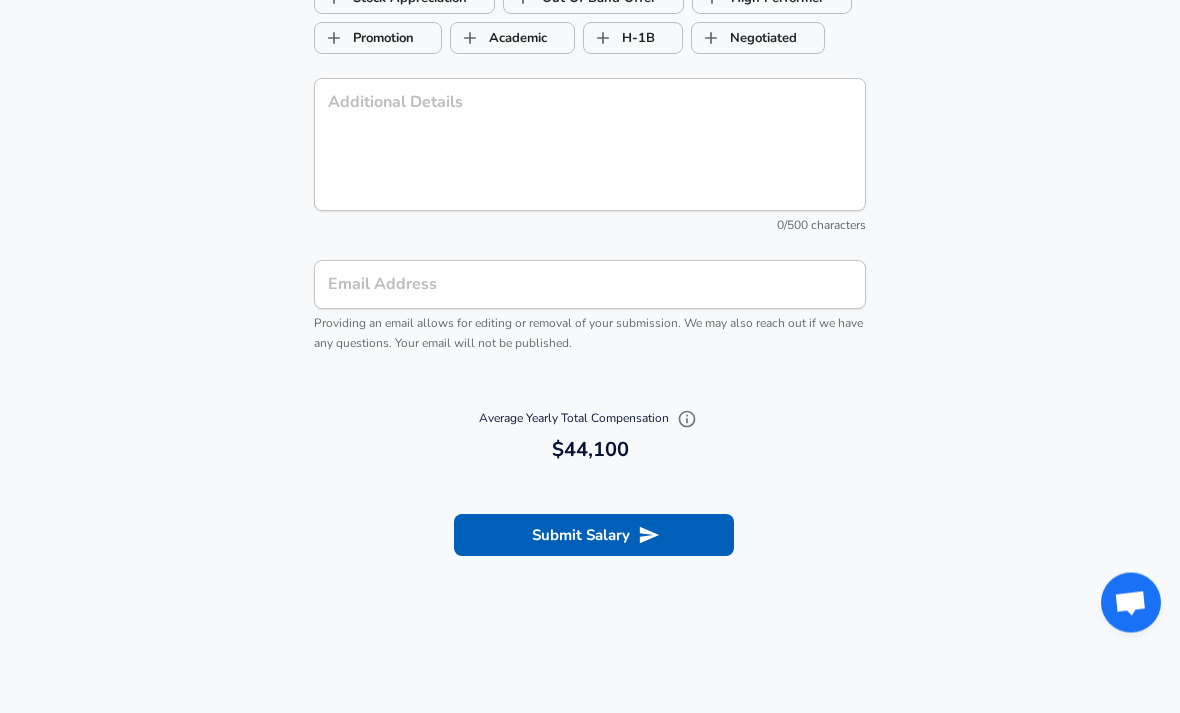 scroll, scrollTop: 2133, scrollLeft: 0, axis: vertical 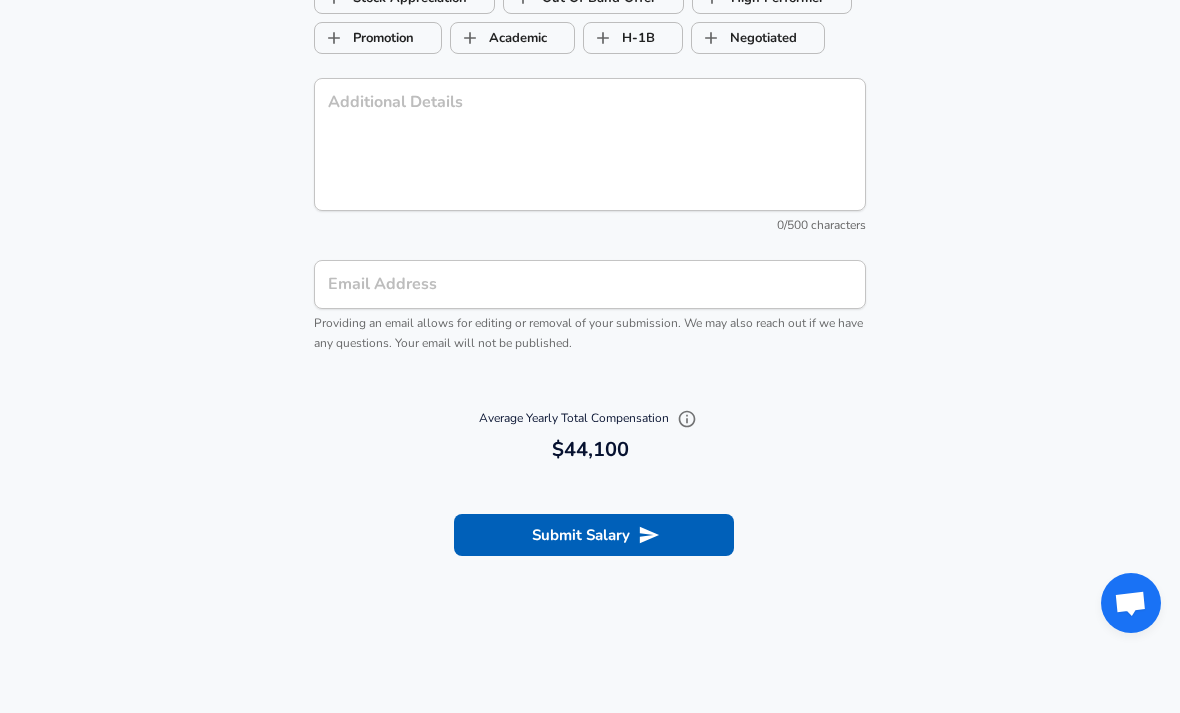 click on "Submit Salary" at bounding box center (594, 535) 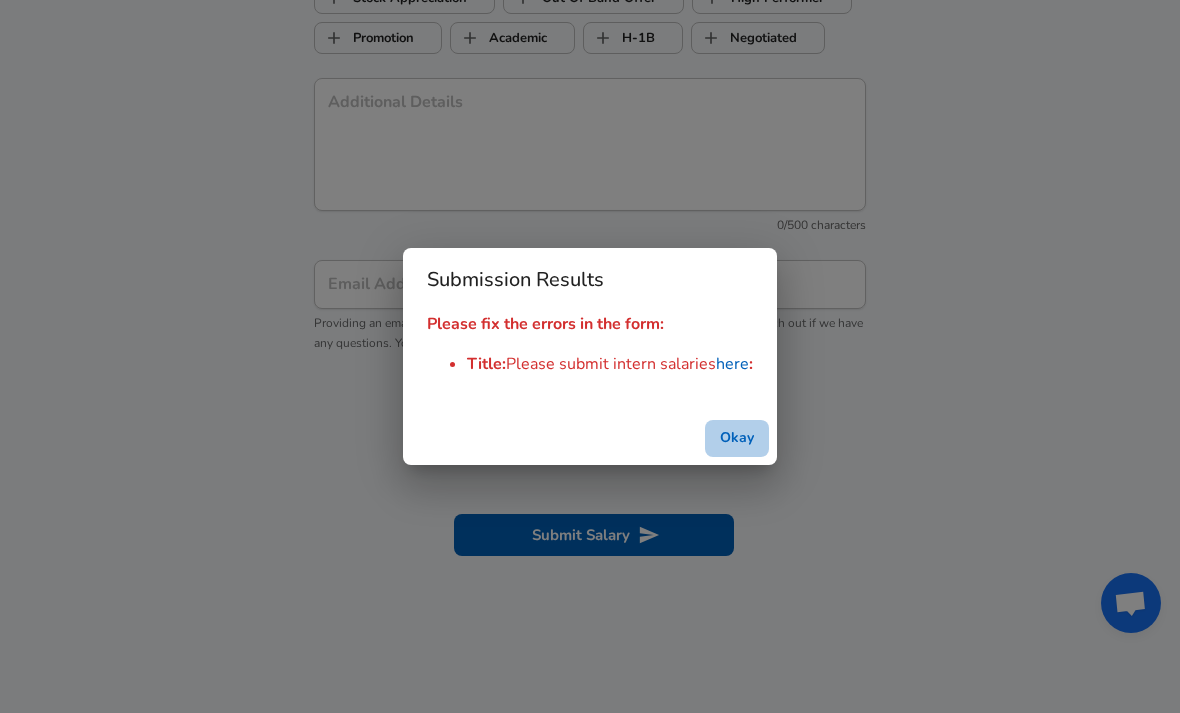 click on "Okay" at bounding box center (737, 438) 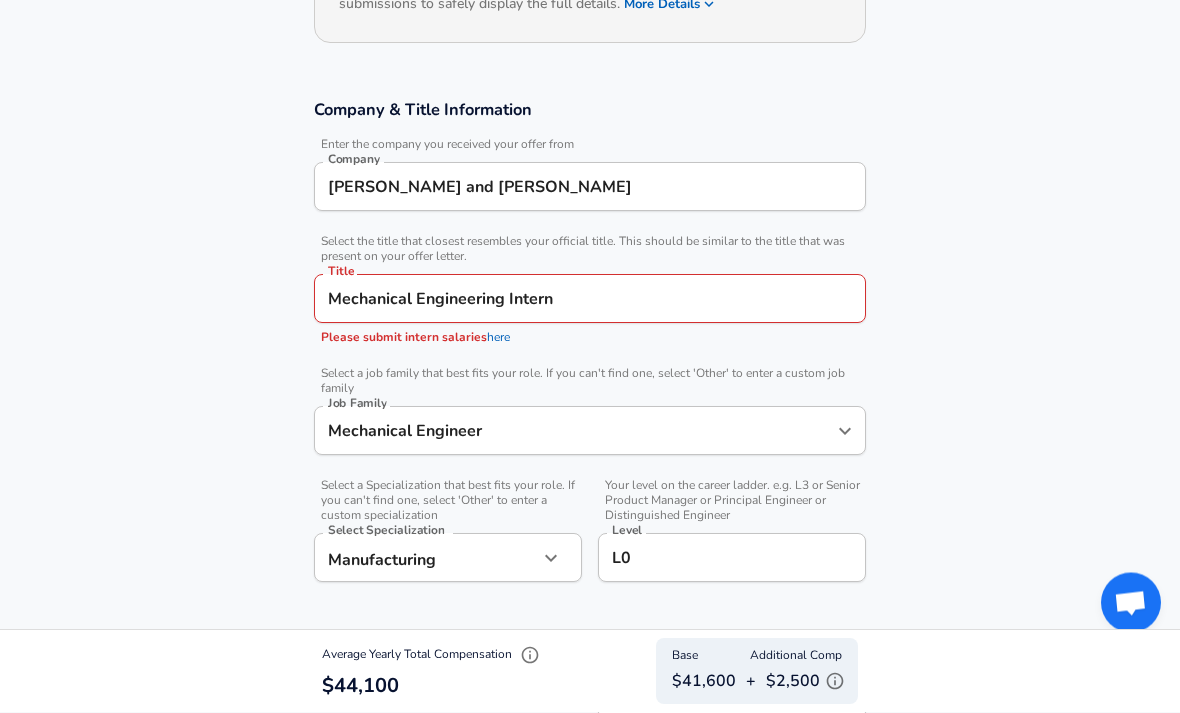 scroll, scrollTop: 258, scrollLeft: 0, axis: vertical 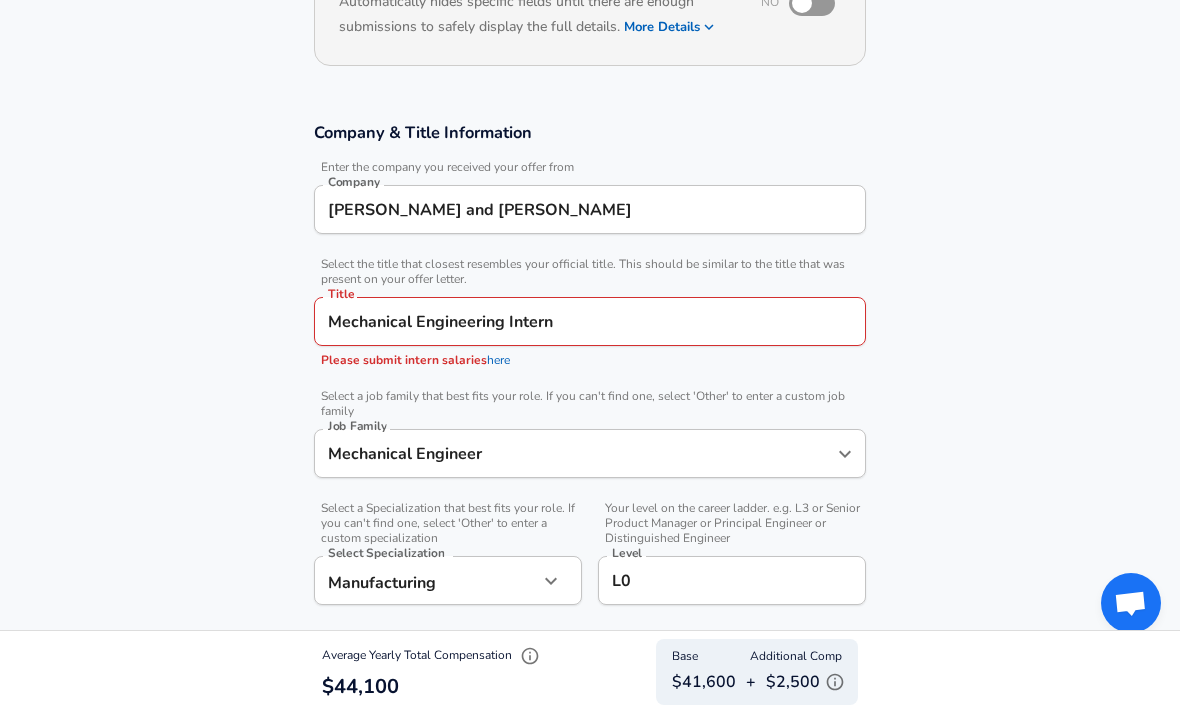 click on "Mechanical Engineering Intern" at bounding box center (590, 321) 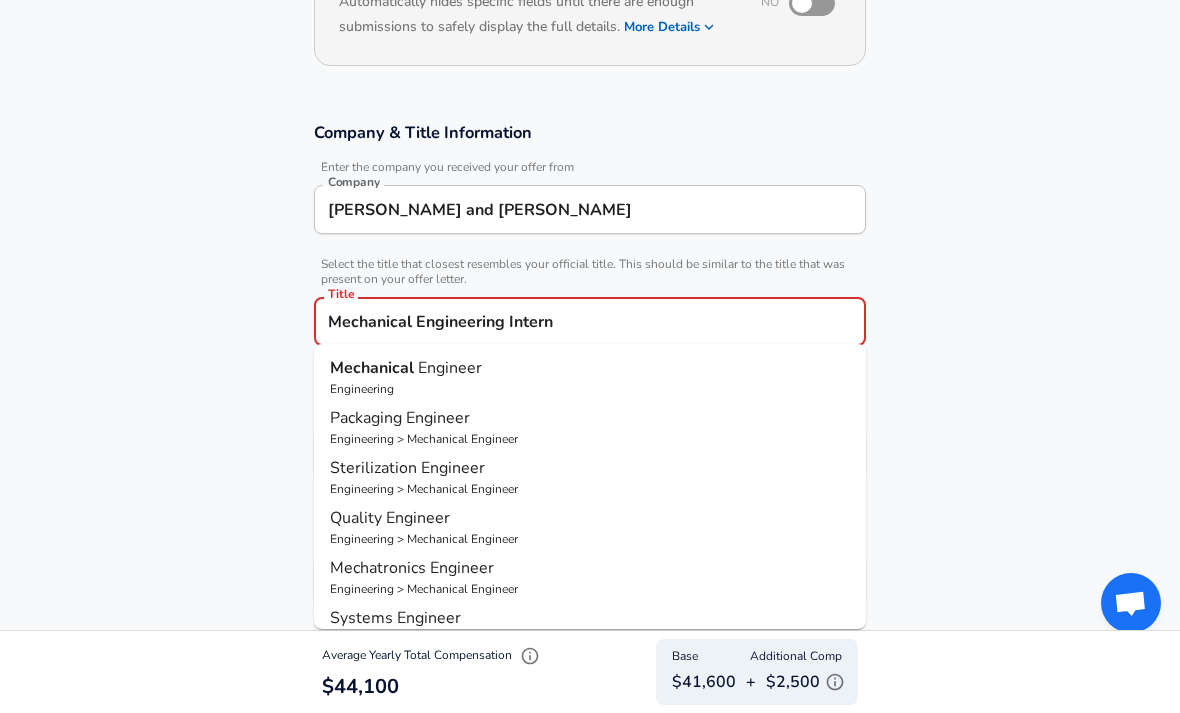click on "Mechanical Engineering Intern" at bounding box center [590, 321] 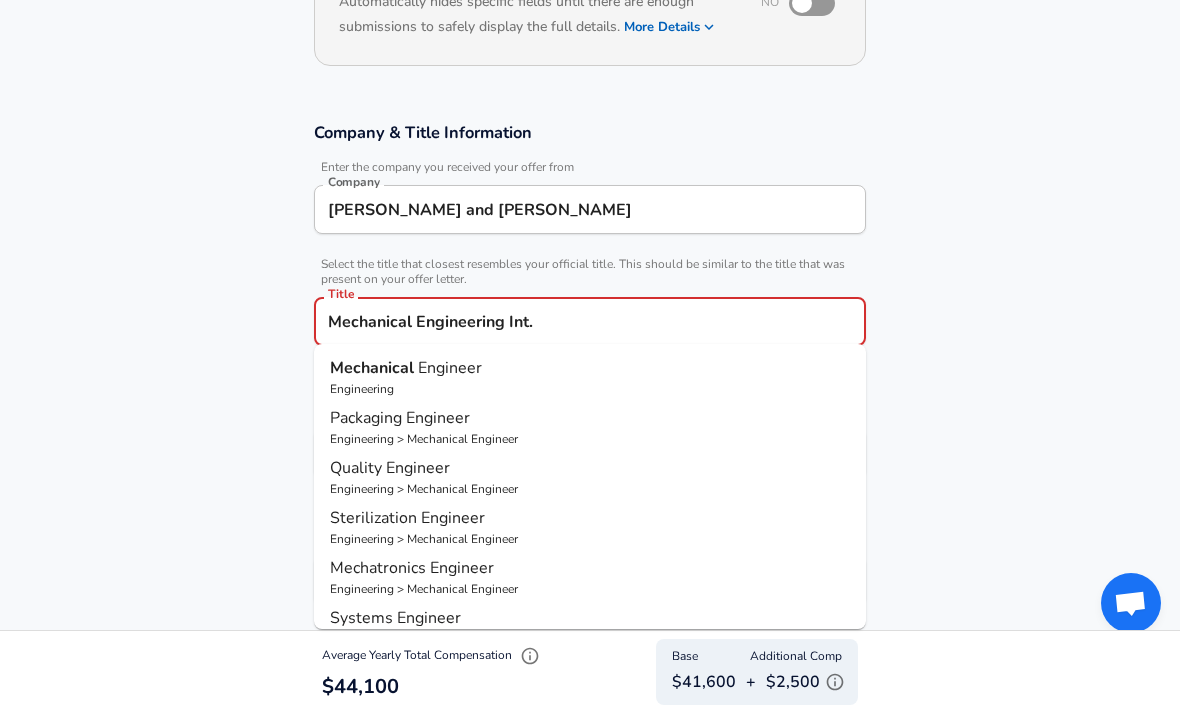 type on "Mechanical Engineering Int." 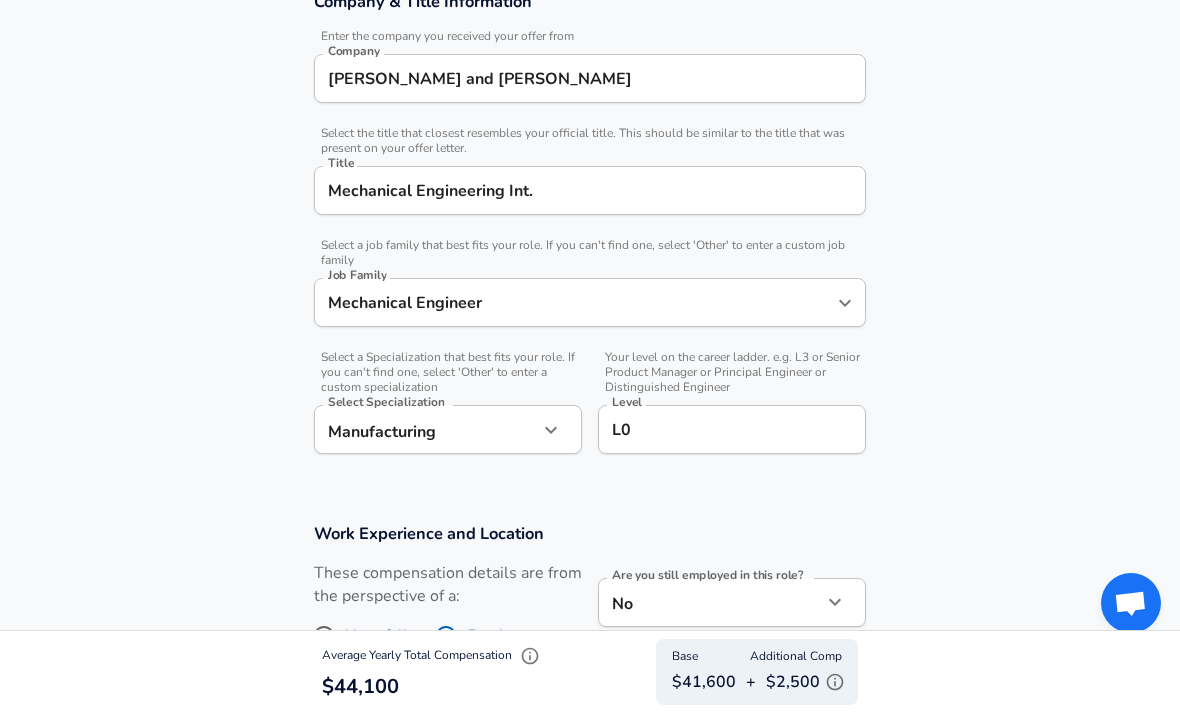 scroll, scrollTop: 1916, scrollLeft: 0, axis: vertical 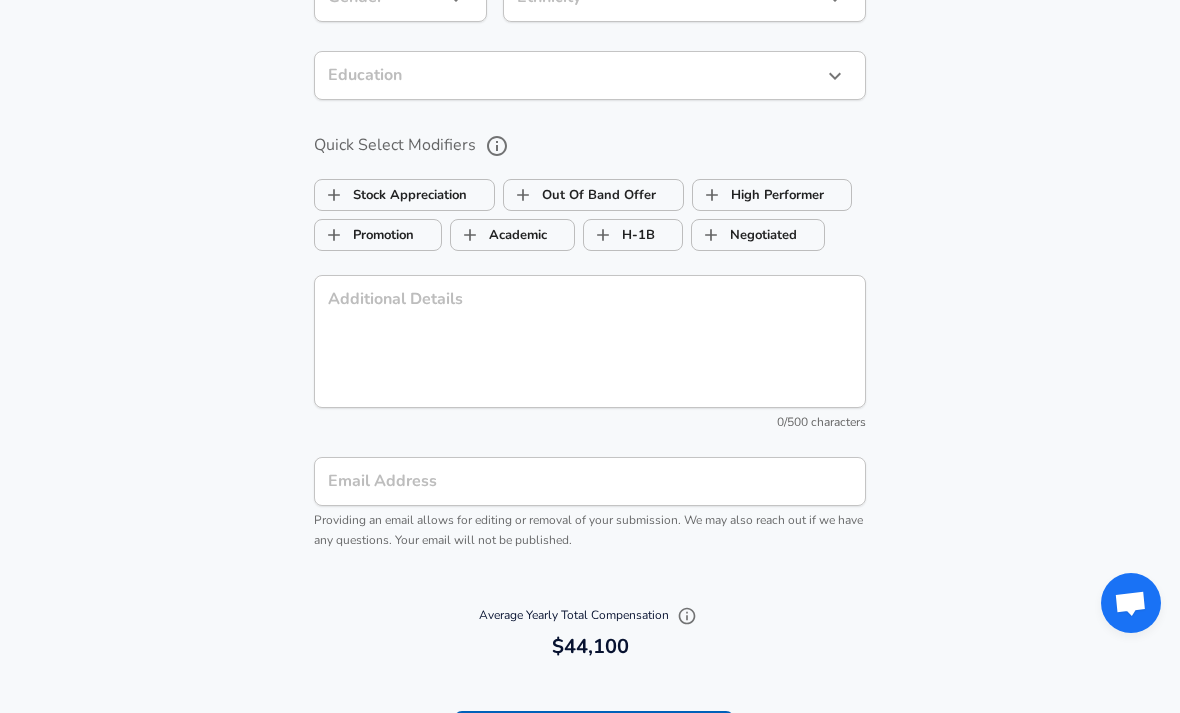 click on "Submit Salary" at bounding box center (594, 732) 